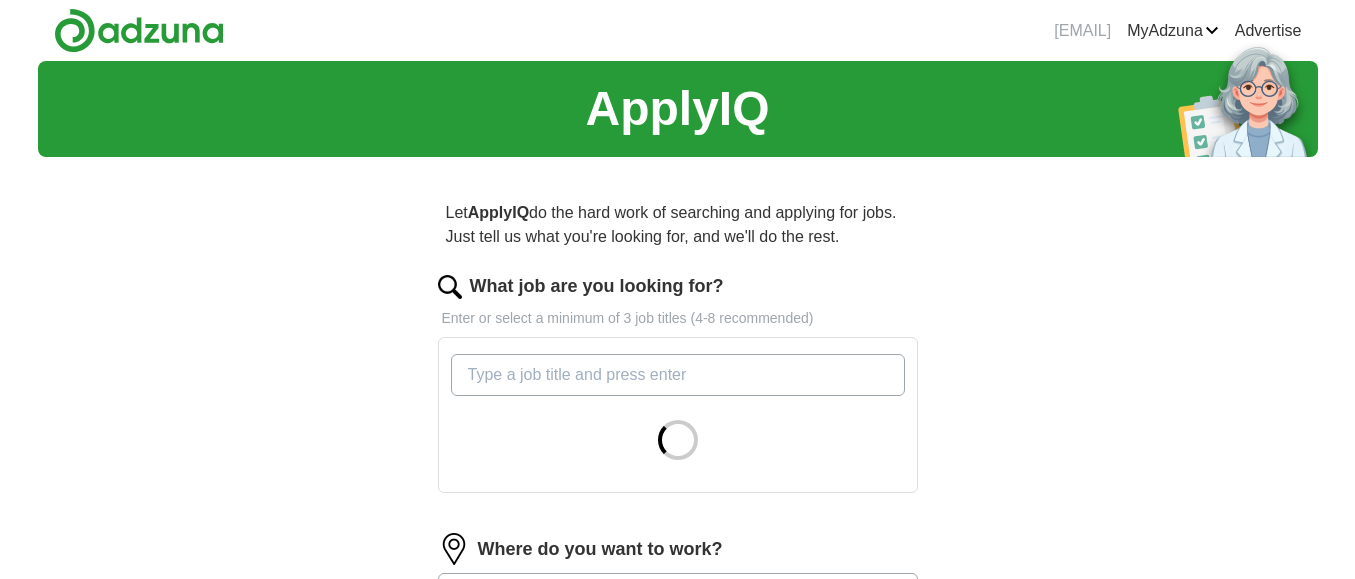 scroll, scrollTop: 0, scrollLeft: 0, axis: both 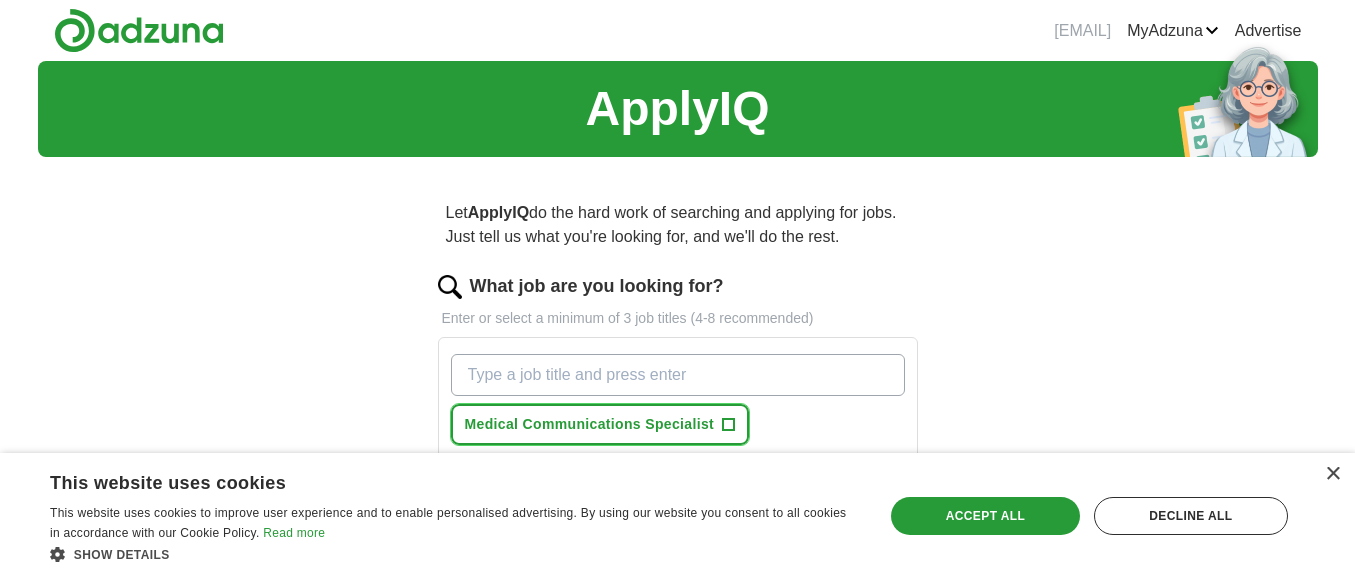 click on "+" at bounding box center [729, 425] 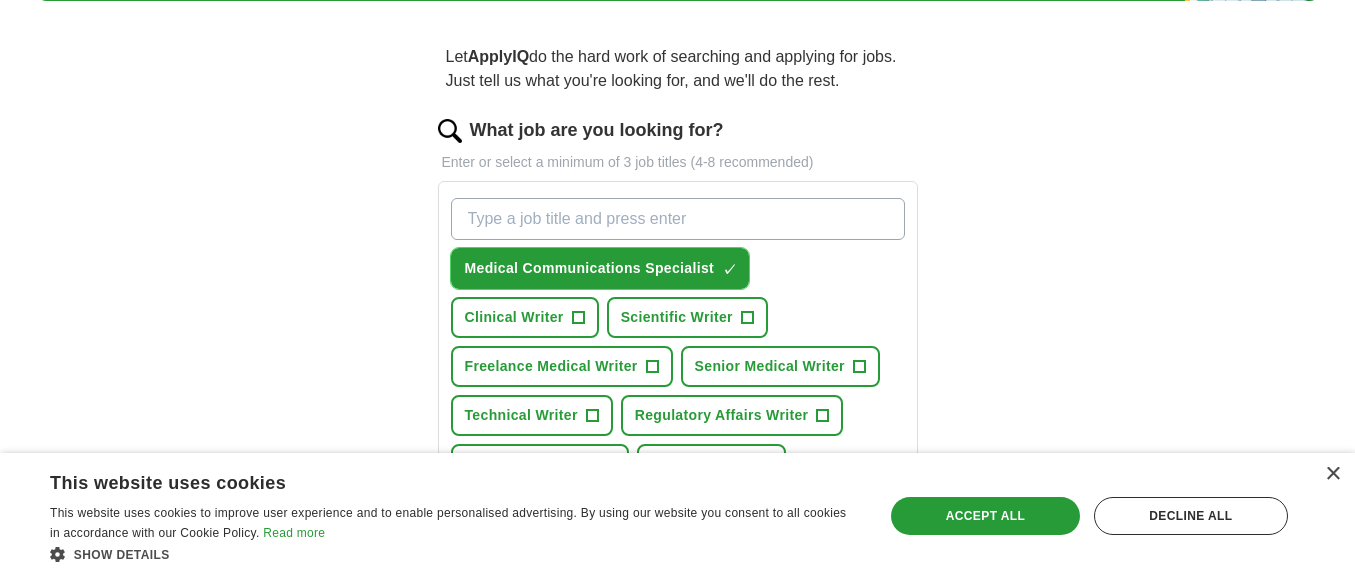 scroll, scrollTop: 200, scrollLeft: 0, axis: vertical 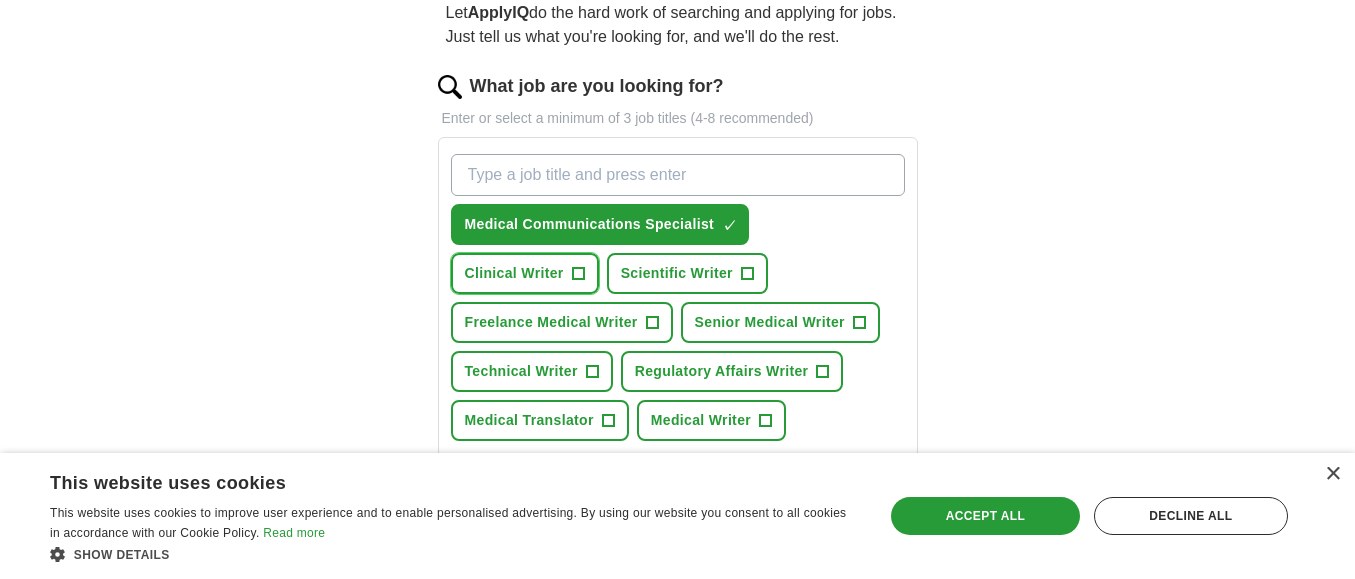 click on "+" at bounding box center (578, 274) 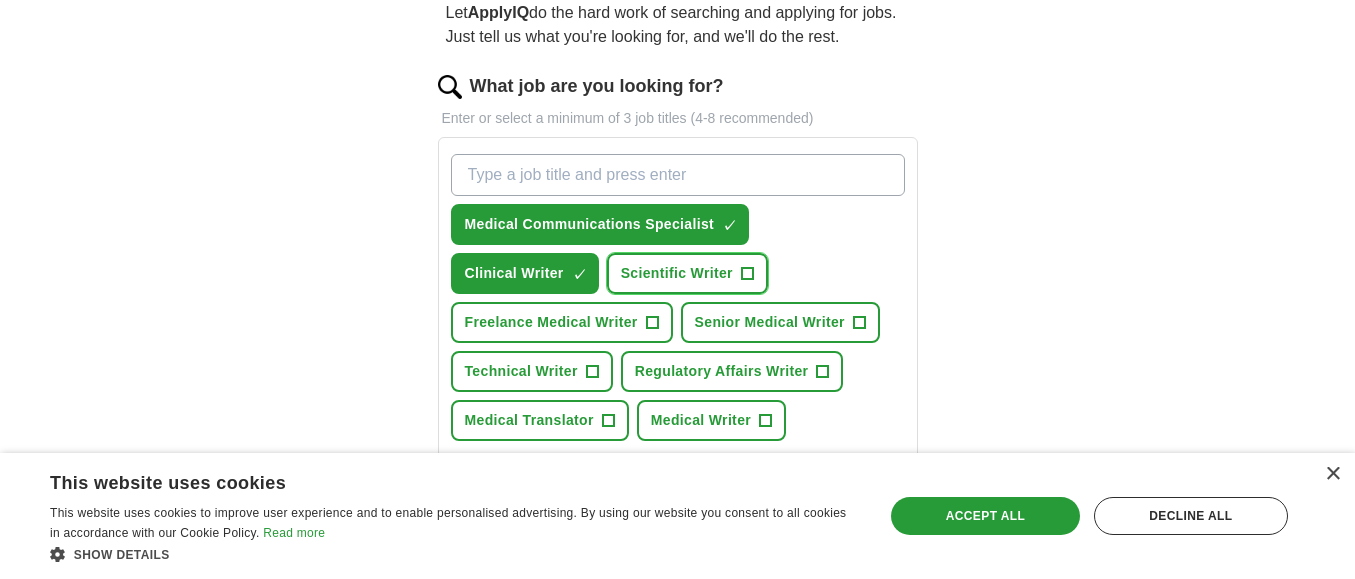 click on "+" at bounding box center [747, 274] 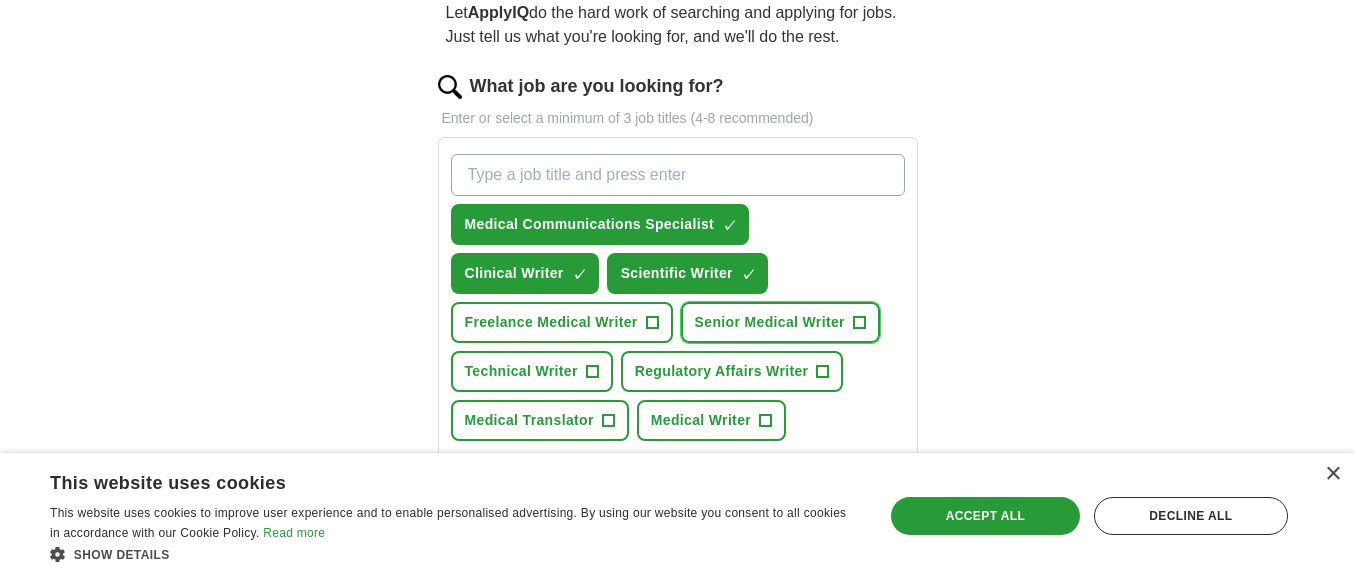 click on "+" at bounding box center (859, 323) 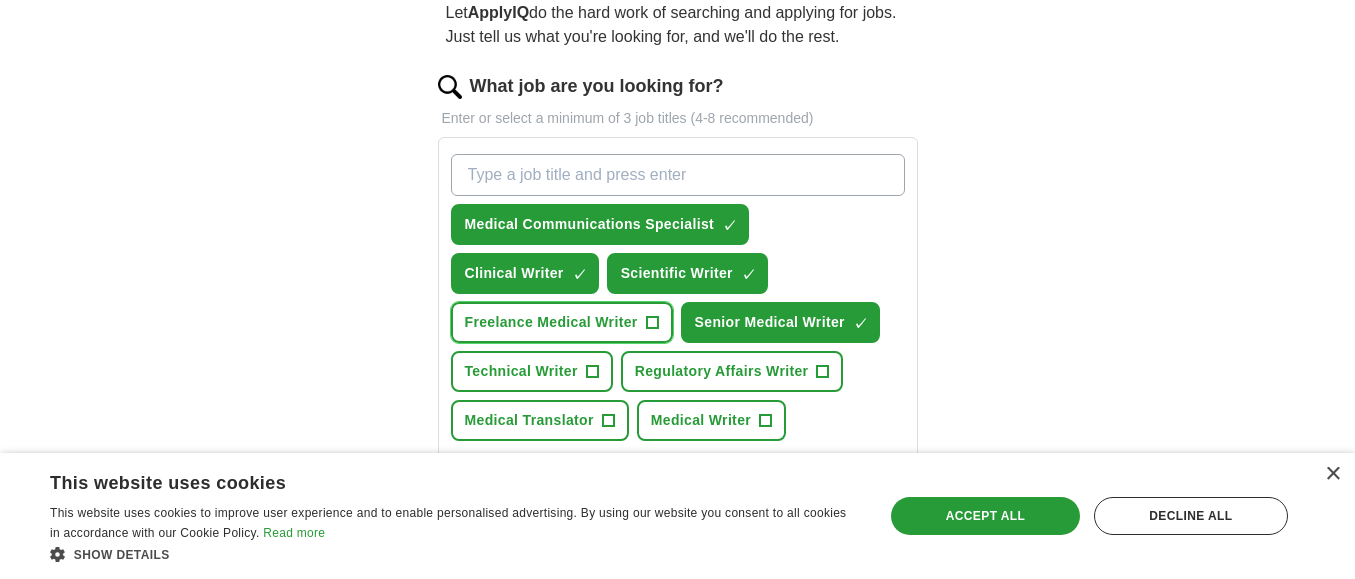click on "+" at bounding box center (652, 323) 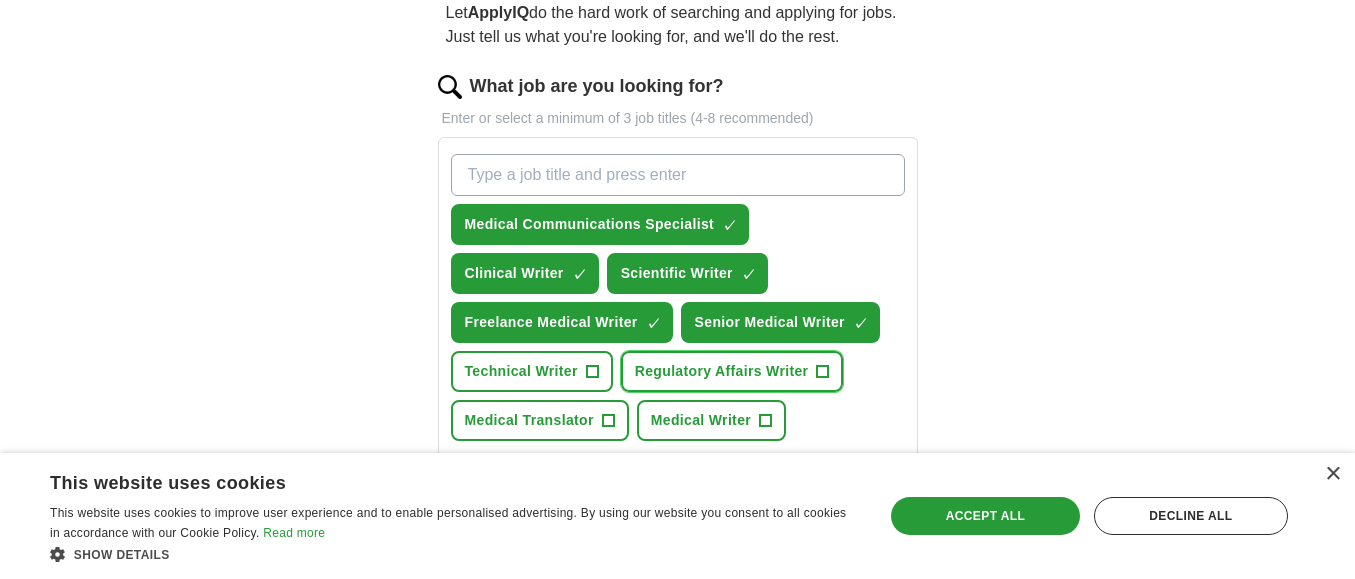 click on "+" at bounding box center (823, 372) 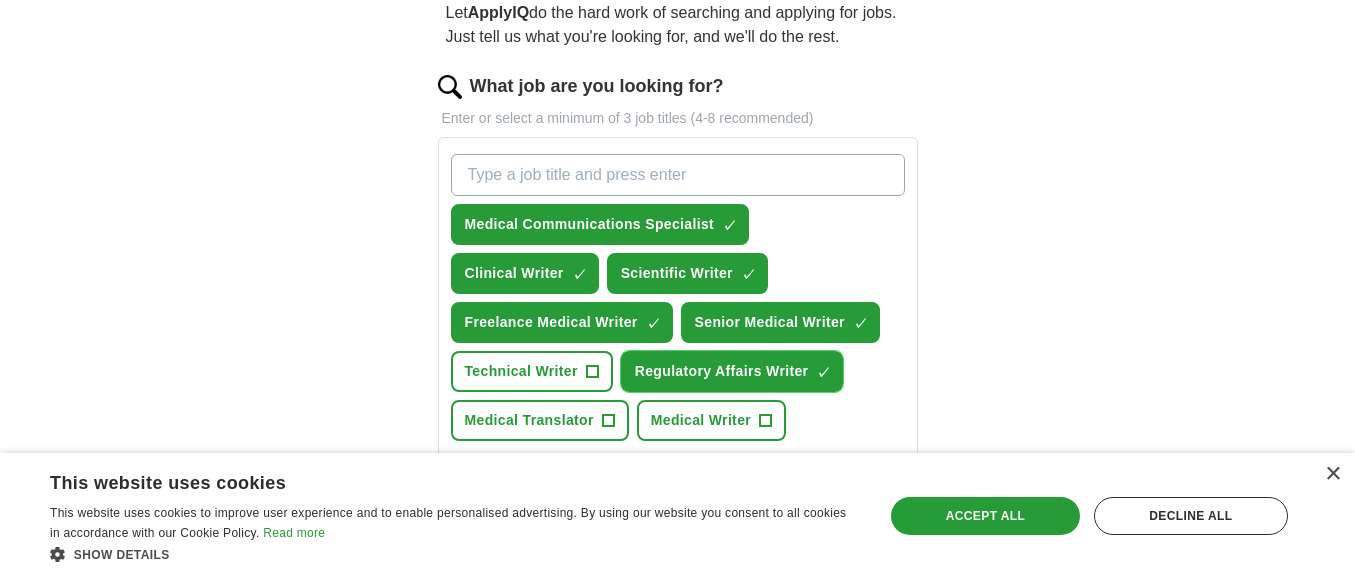 scroll, scrollTop: 300, scrollLeft: 0, axis: vertical 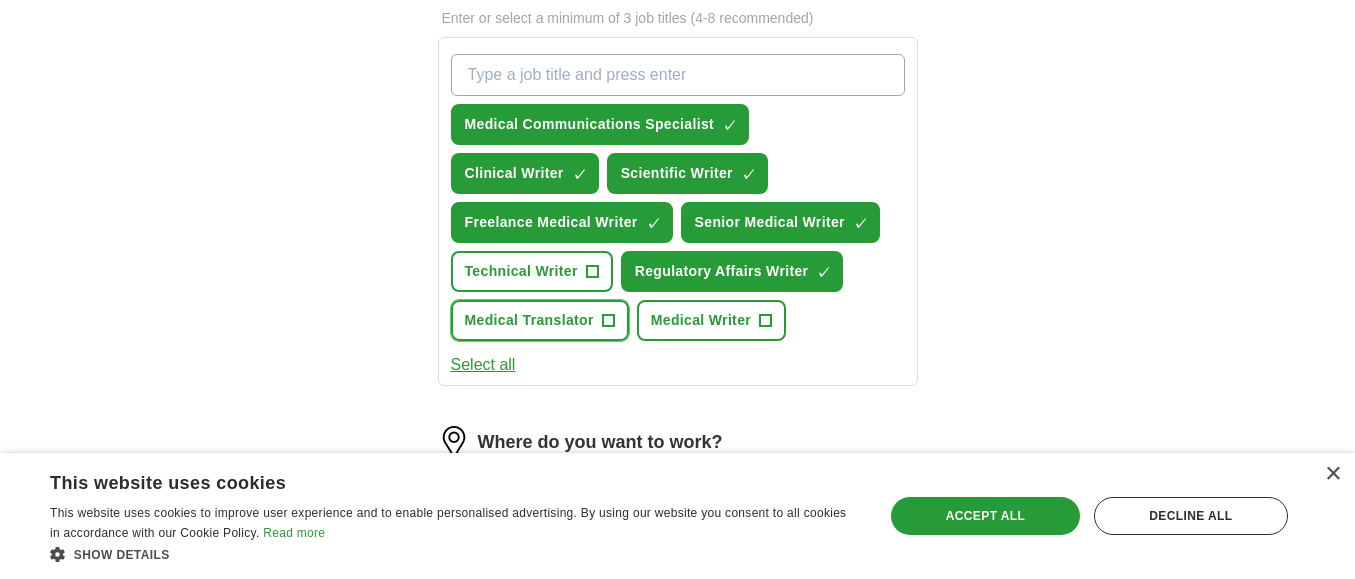 click on "+" at bounding box center (608, 321) 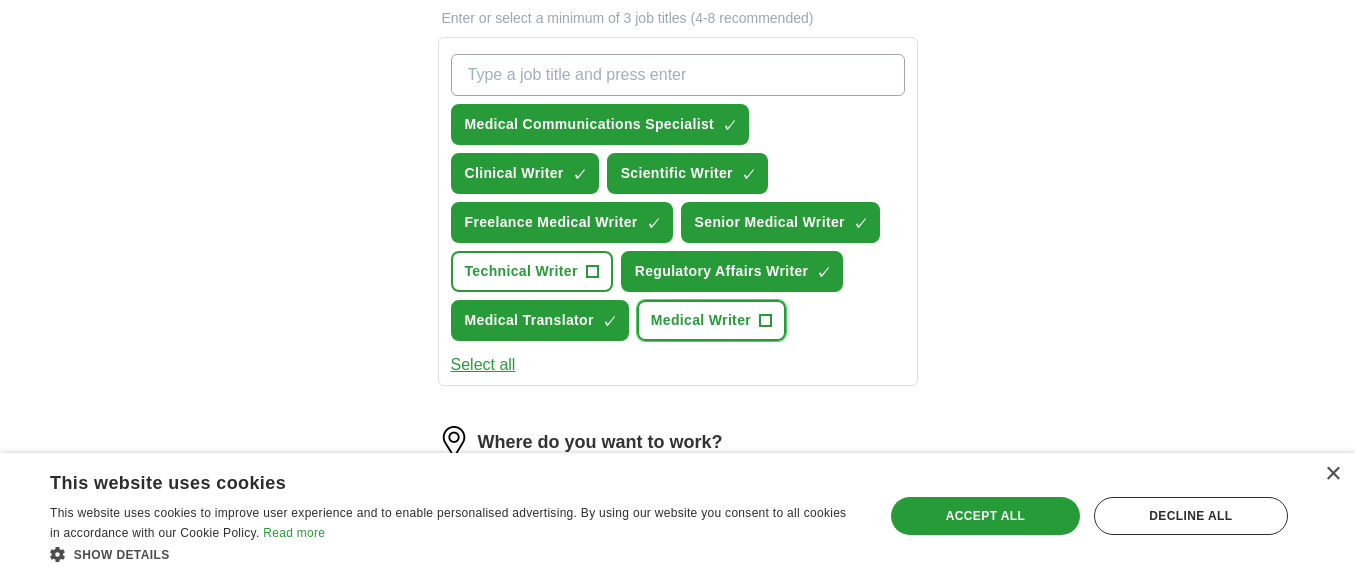 click on "+" at bounding box center (766, 321) 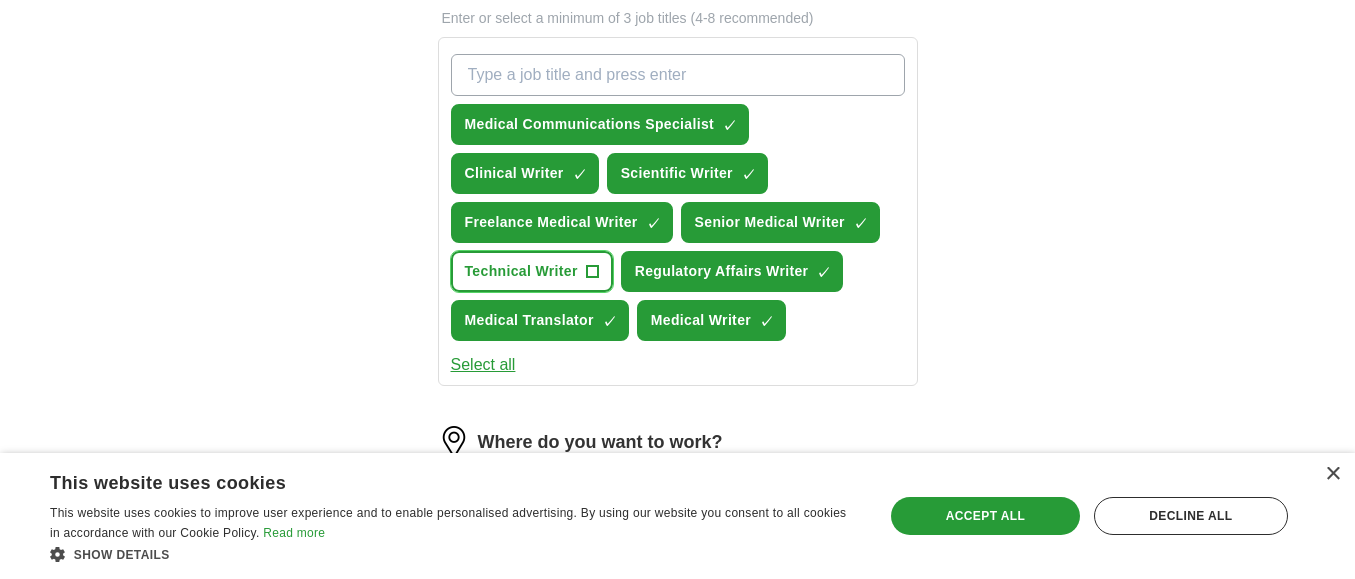 click on "+" at bounding box center (592, 272) 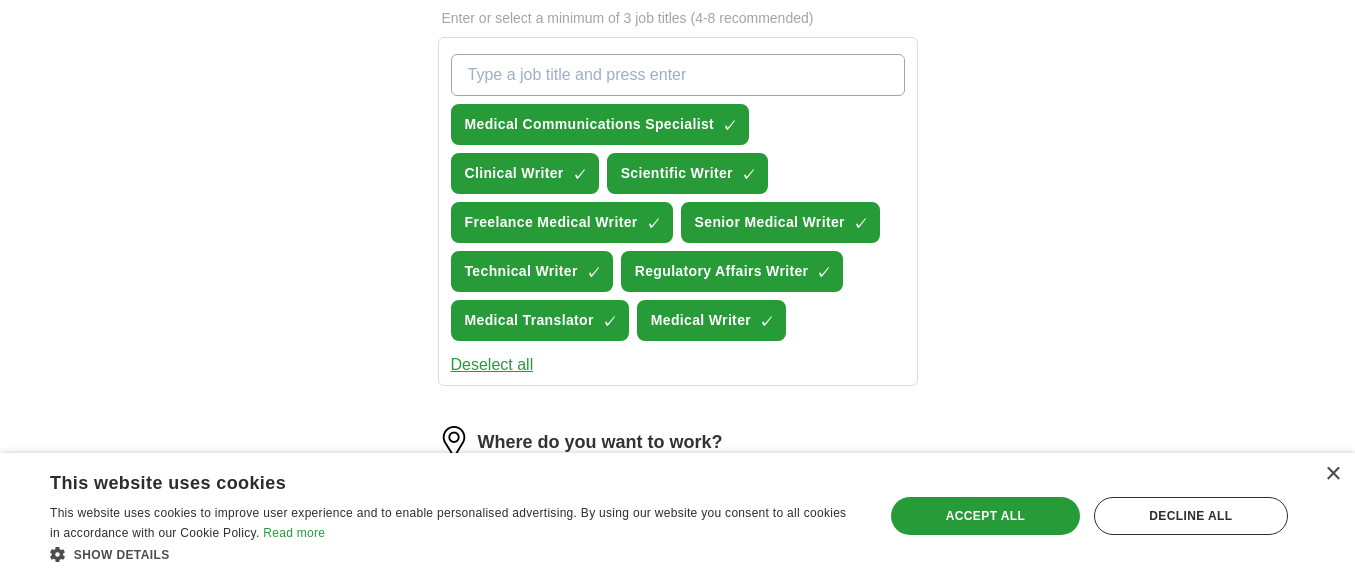 click on "ApplyIQ Let ApplyIQ do the hard work of searching and applying for jobs. Just tell us what you're looking for, and we'll do the rest. What job are you looking for? Enter or select a minimum of 3 job titles (4-8 recommended) Medical Communications Specialist ✓ × Clinical Writer ✓ × Scientific Writer ✓ × Freelance Medical Writer ✓ × Senior Medical Writer ✓ × Technical Writer ✓ × Regulatory Affairs Writer ✓ × Medical Translator ✓ × Medical Writer ✓ × Deselect all Where do you want to work? 25 mile radius What's your minimum salary? No minimum salary set £ 20 k £ 100 k+ Start applying for jobs By registering, you consent to us applying to suitable jobs for you" at bounding box center [678, 340] 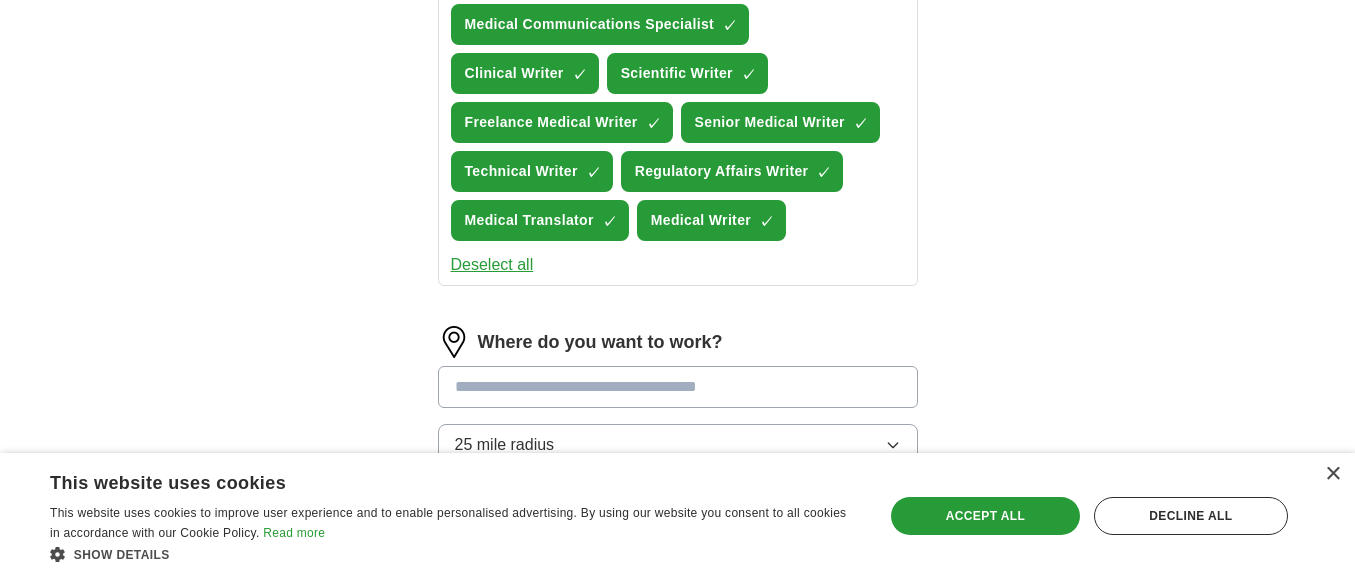 scroll, scrollTop: 500, scrollLeft: 0, axis: vertical 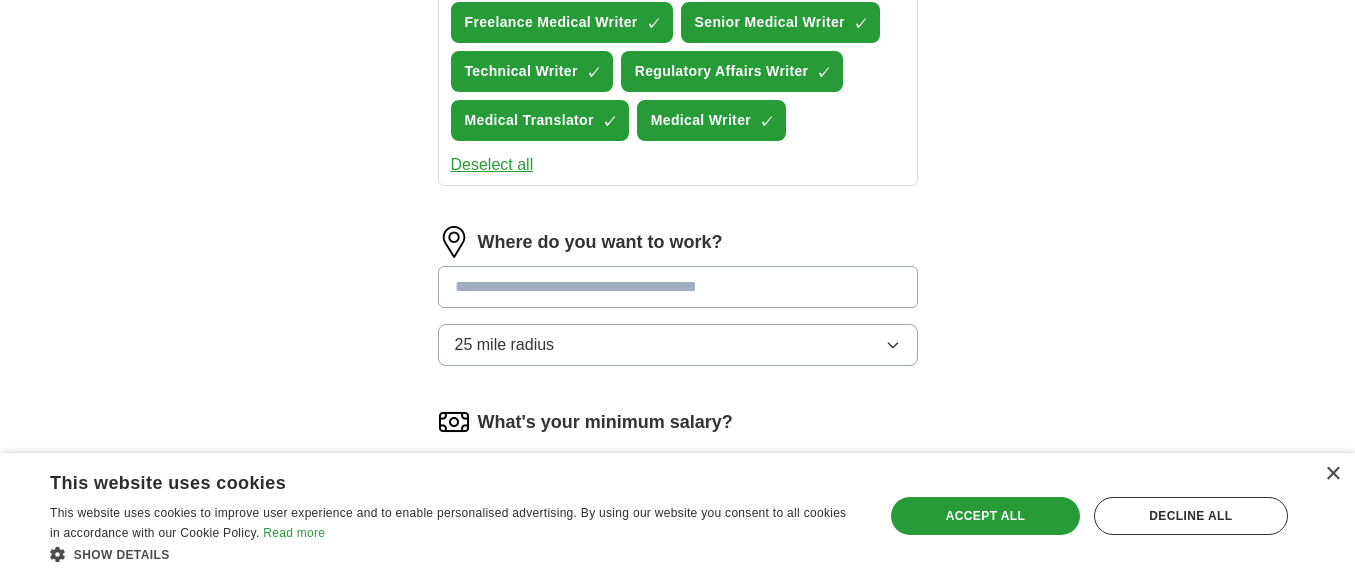 click at bounding box center (678, 287) 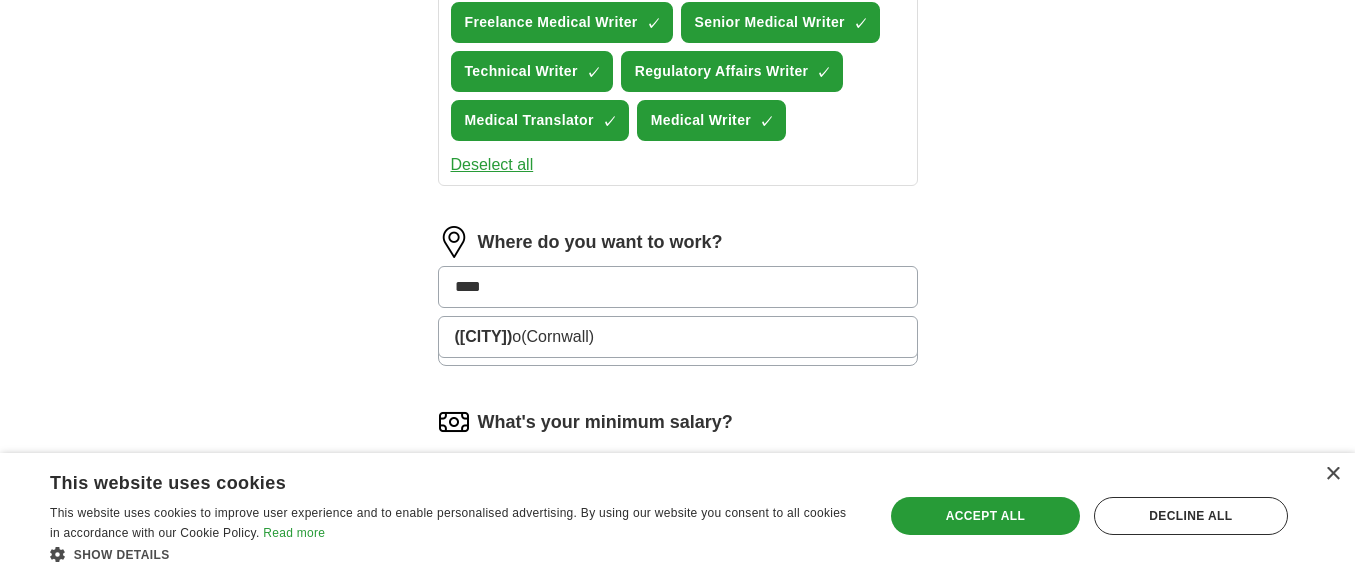 type on "*****" 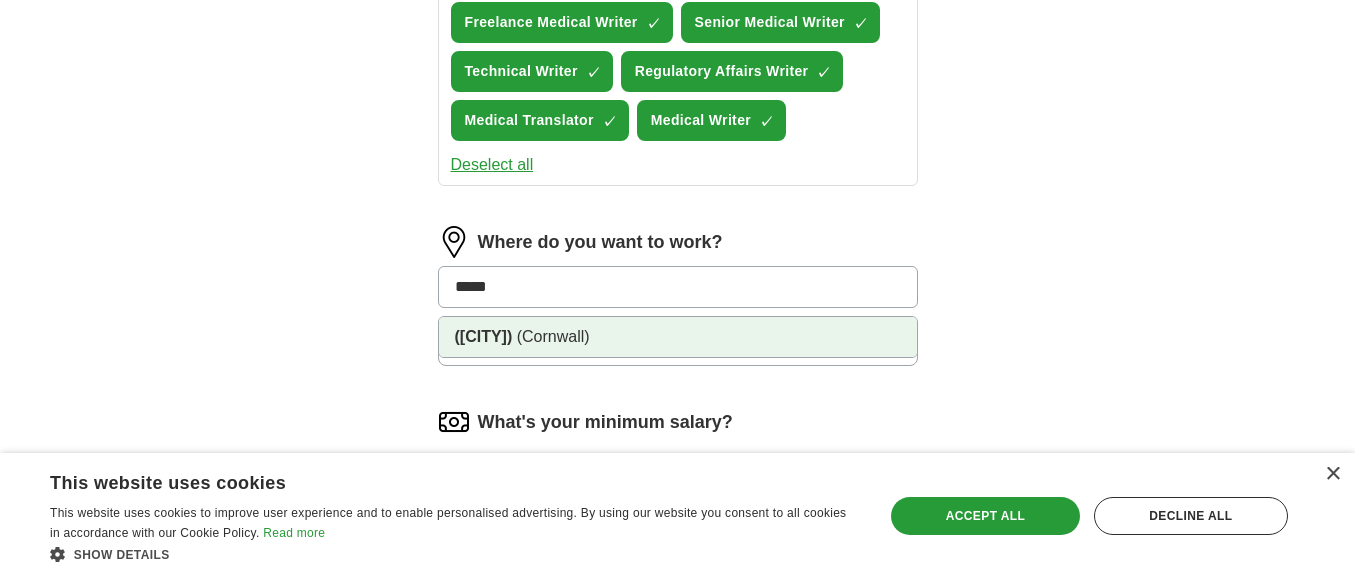 click on "([CITY])" at bounding box center (484, 336) 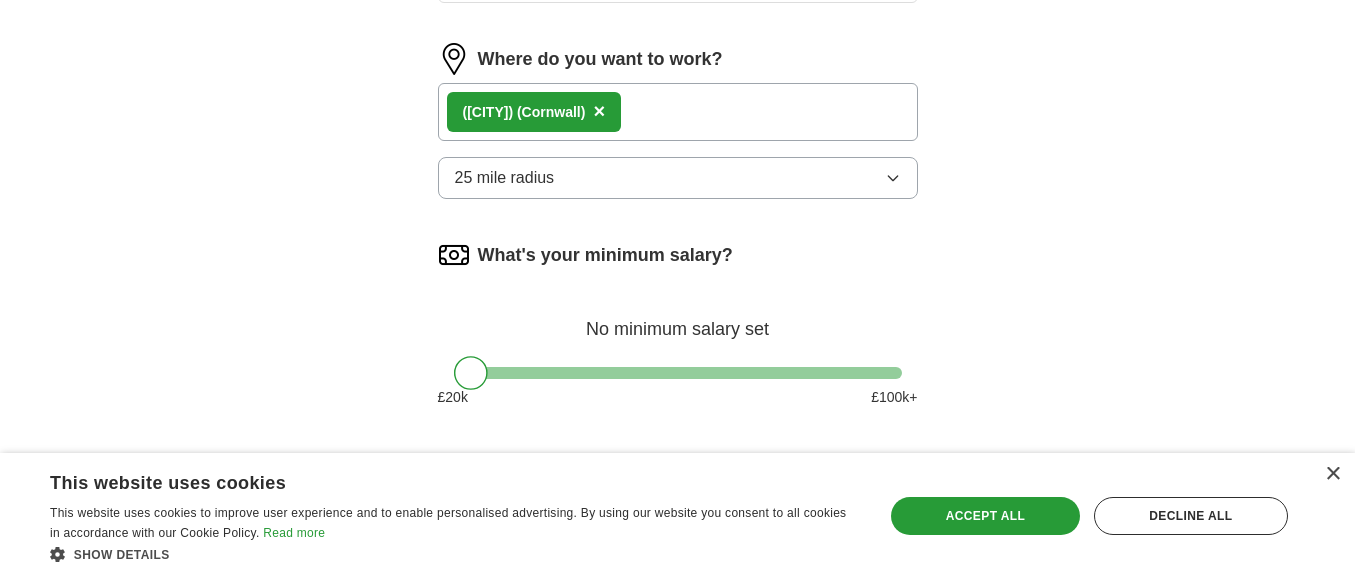 scroll, scrollTop: 700, scrollLeft: 0, axis: vertical 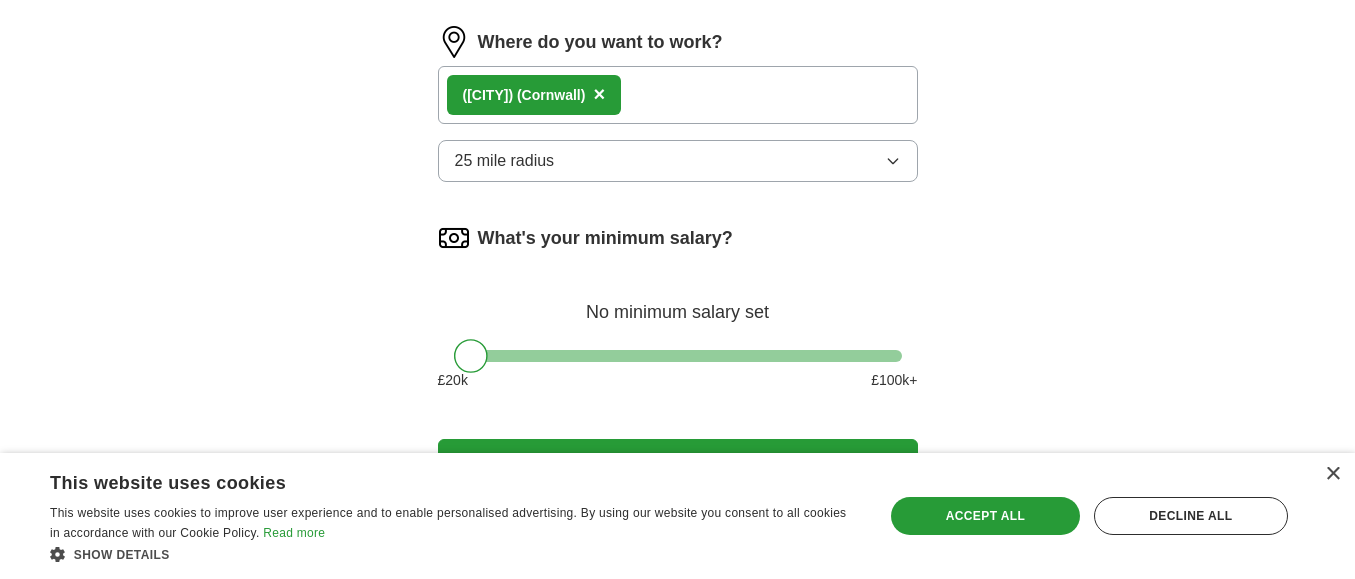 click at bounding box center [678, 356] 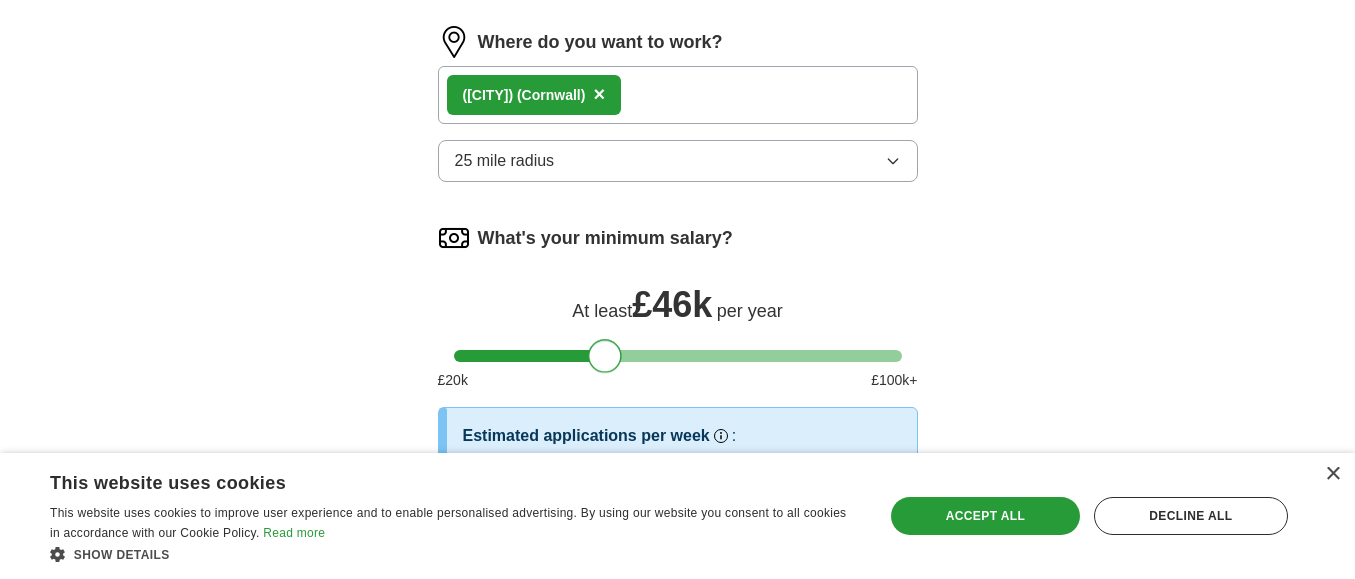 click at bounding box center (605, 356) 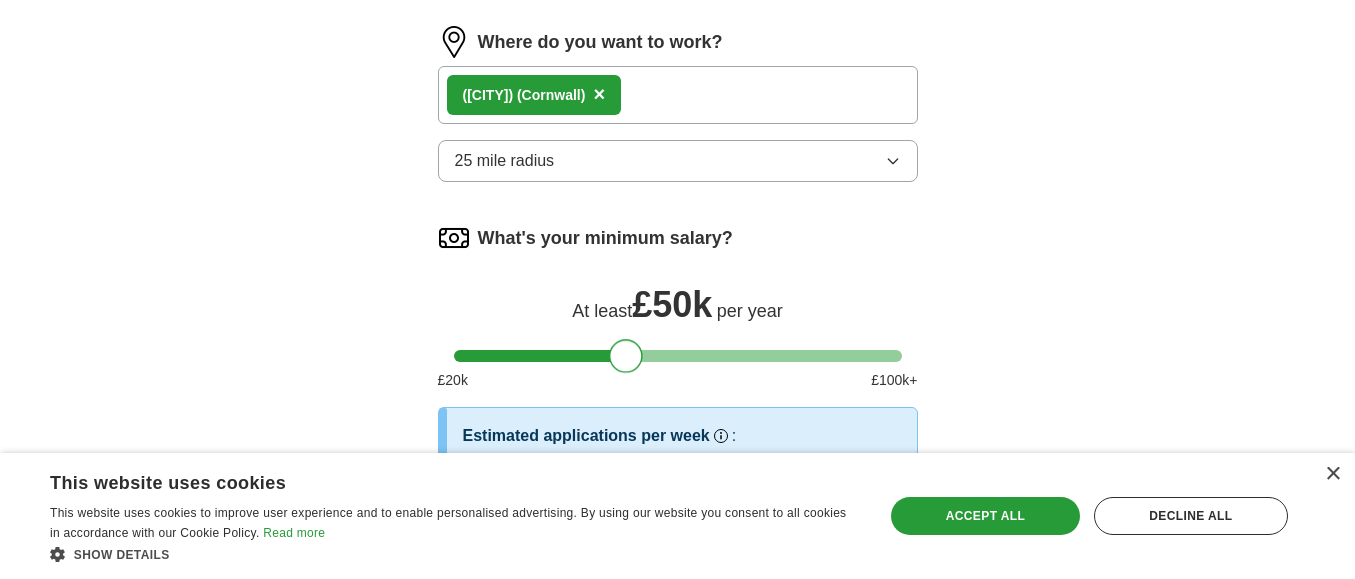 click on "ApplyIQ Let ApplyIQ do the hard work of searching and applying for jobs. Just tell us what you're looking for, and we'll do the rest. What job are you looking for? Enter or select a minimum of 3 job titles (4-8 recommended) Medical Communications Specialist ✓ × Clinical Writer ✓ × Scientific Writer ✓ × Freelance Medical Writer ✓ × Senior Medical Writer ✓ × Technical Writer ✓ × Regulatory Affairs Writer ✓ × Medical Translator ✓ × Medical Writer ✓ × Deselect all Where do you want to work? [CITY] ([REGION]) × 25 mile radius What's your minimum salary? At least £ 50k per year £ 20 k £ 100 k+ Estimated applications per week Our best guess based on live jobs today, and others like you. : 📊 See my estimate > Start applying for jobs By registering, you consent to us applying to suitable jobs for you" at bounding box center [678, -5] 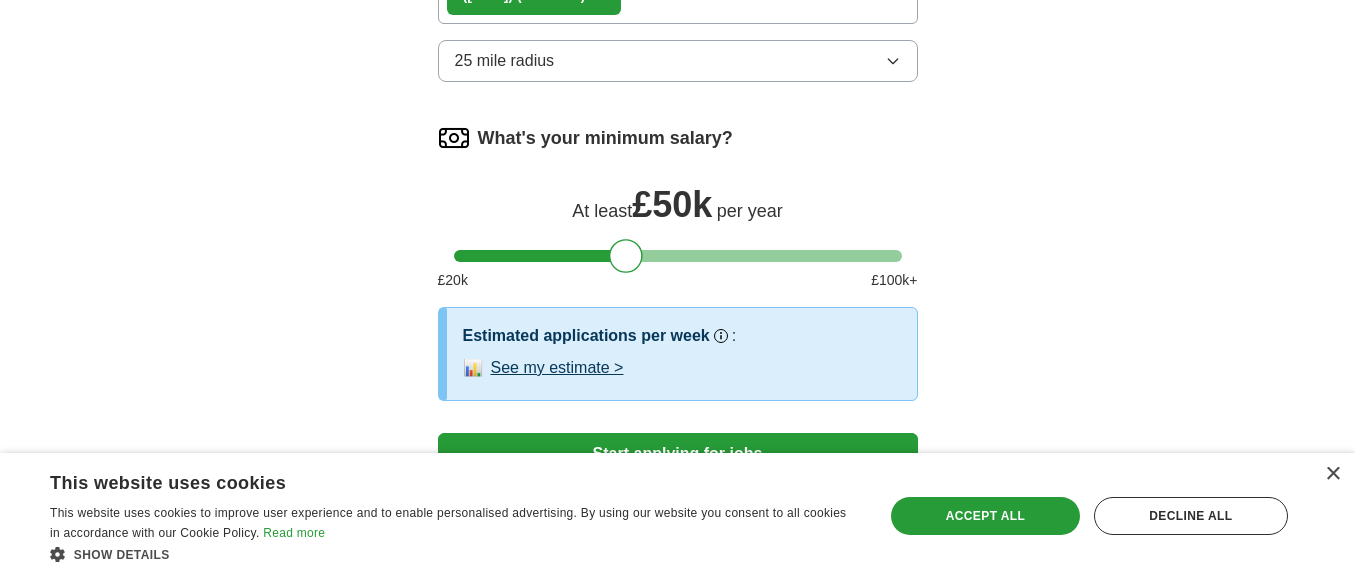 scroll, scrollTop: 900, scrollLeft: 0, axis: vertical 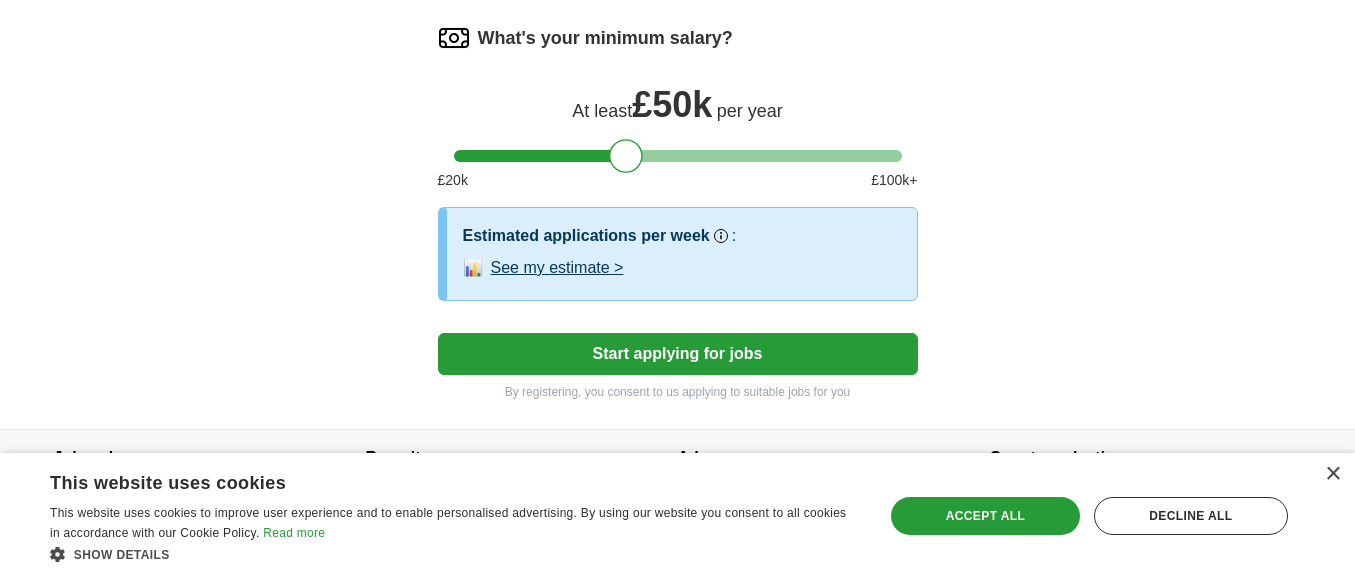 click on "Start applying for jobs" at bounding box center [678, 354] 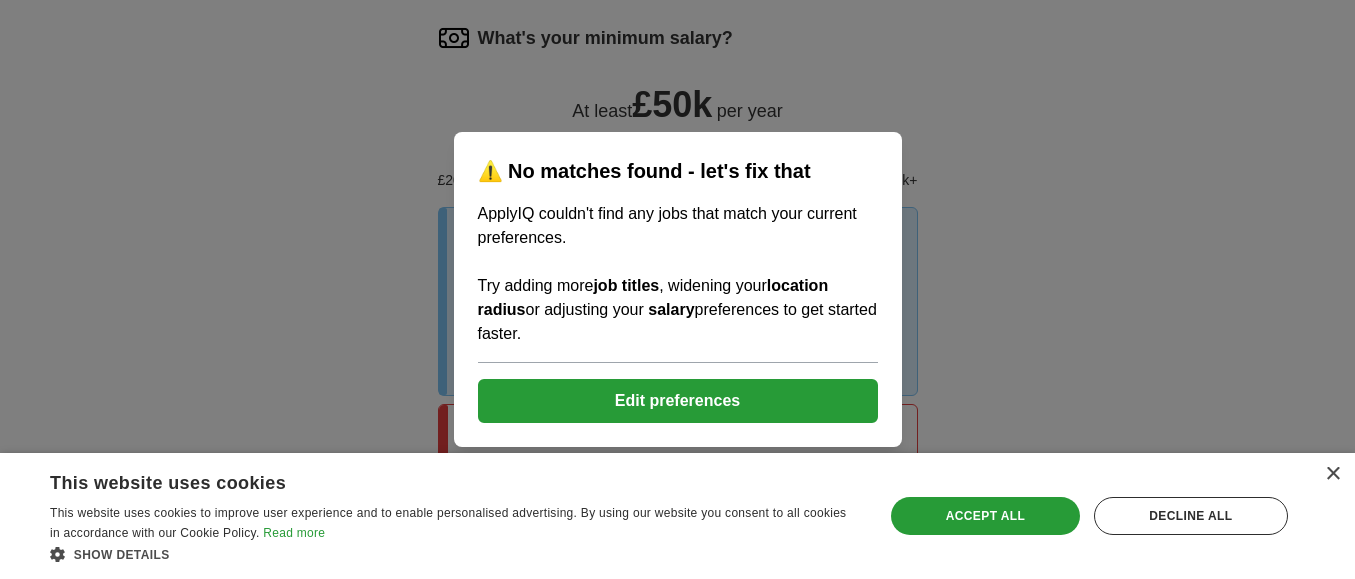 click on "Edit preferences" at bounding box center (678, 401) 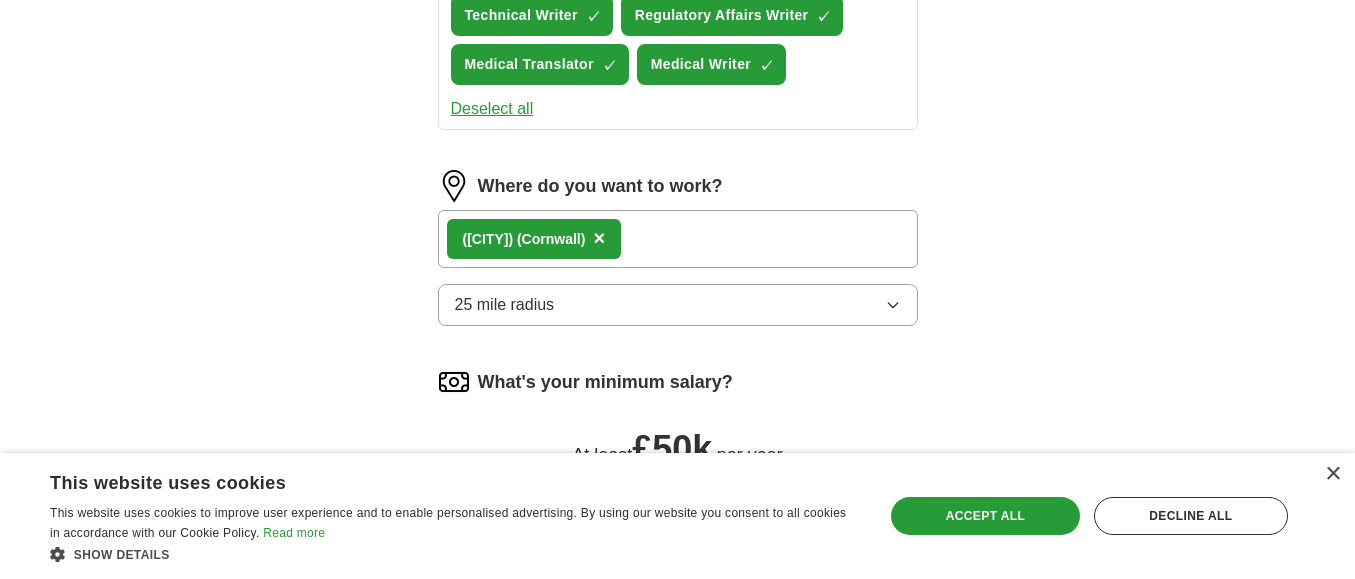 scroll, scrollTop: 500, scrollLeft: 0, axis: vertical 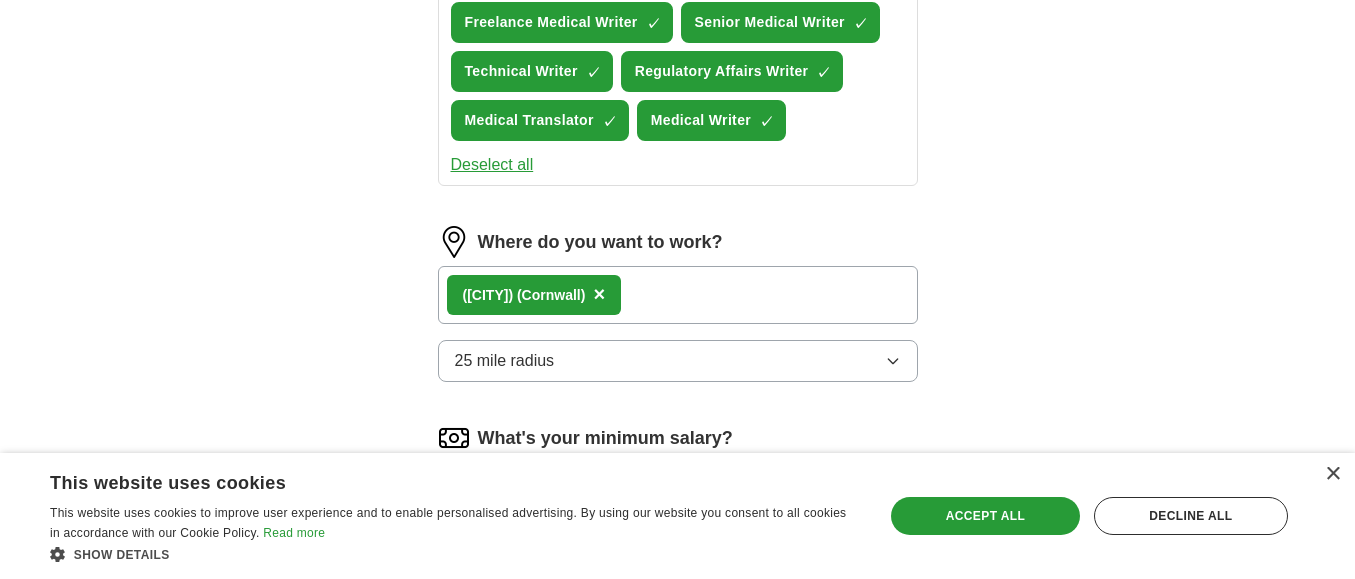 click 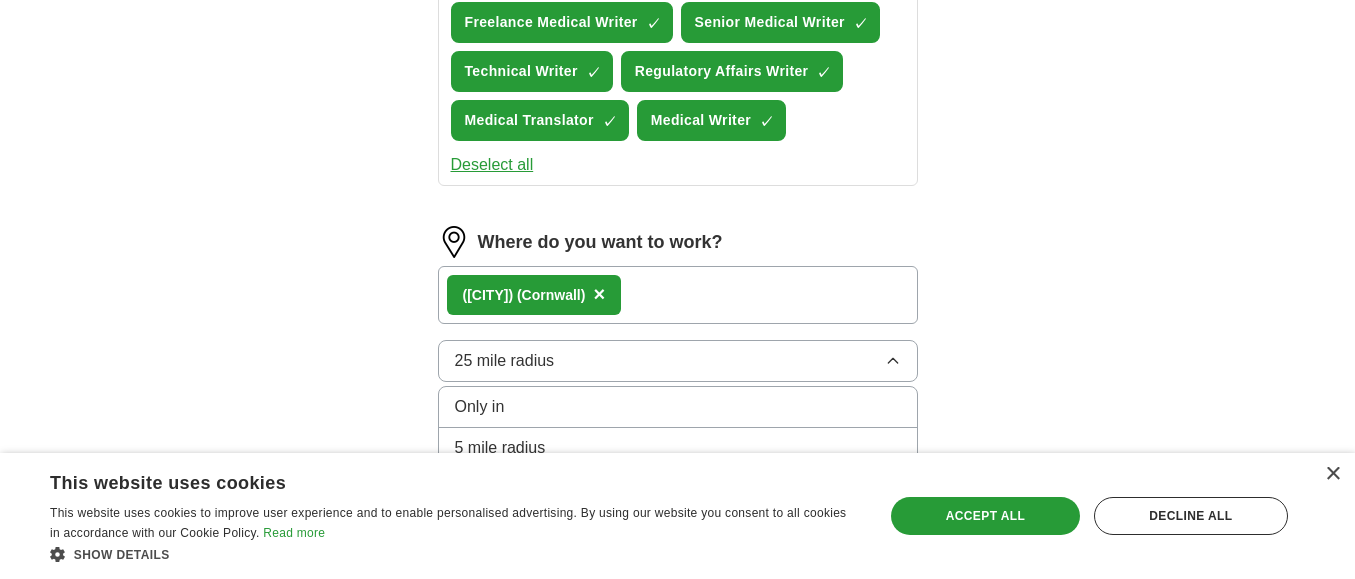 click on "×" at bounding box center (599, 294) 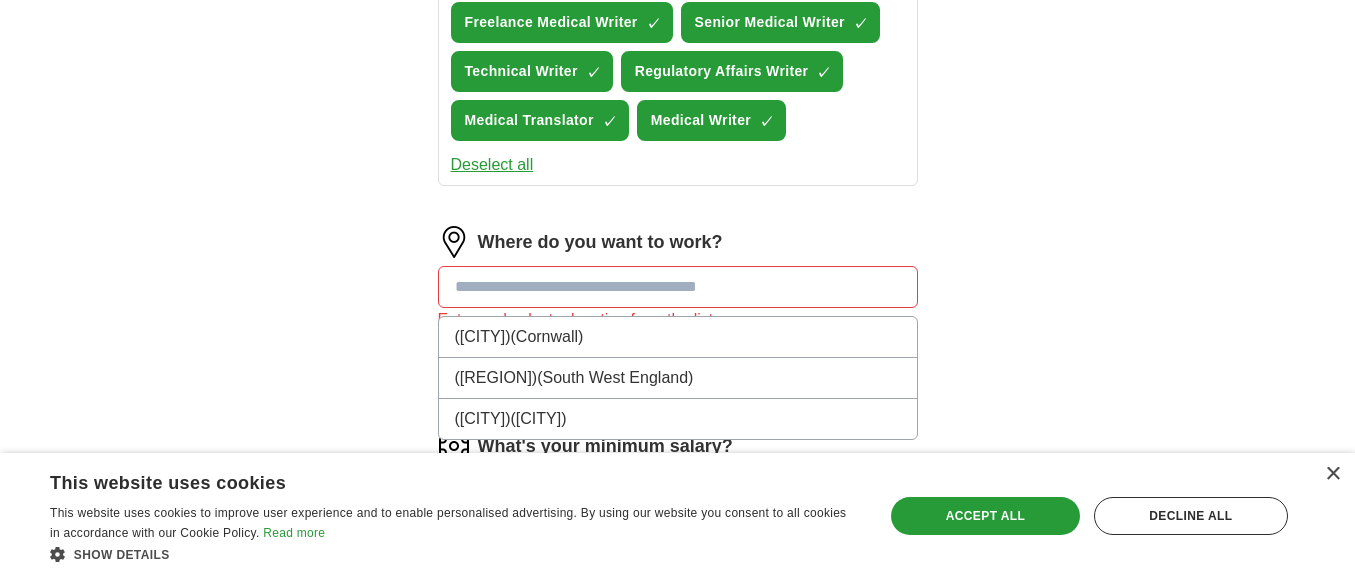 click at bounding box center [678, 287] 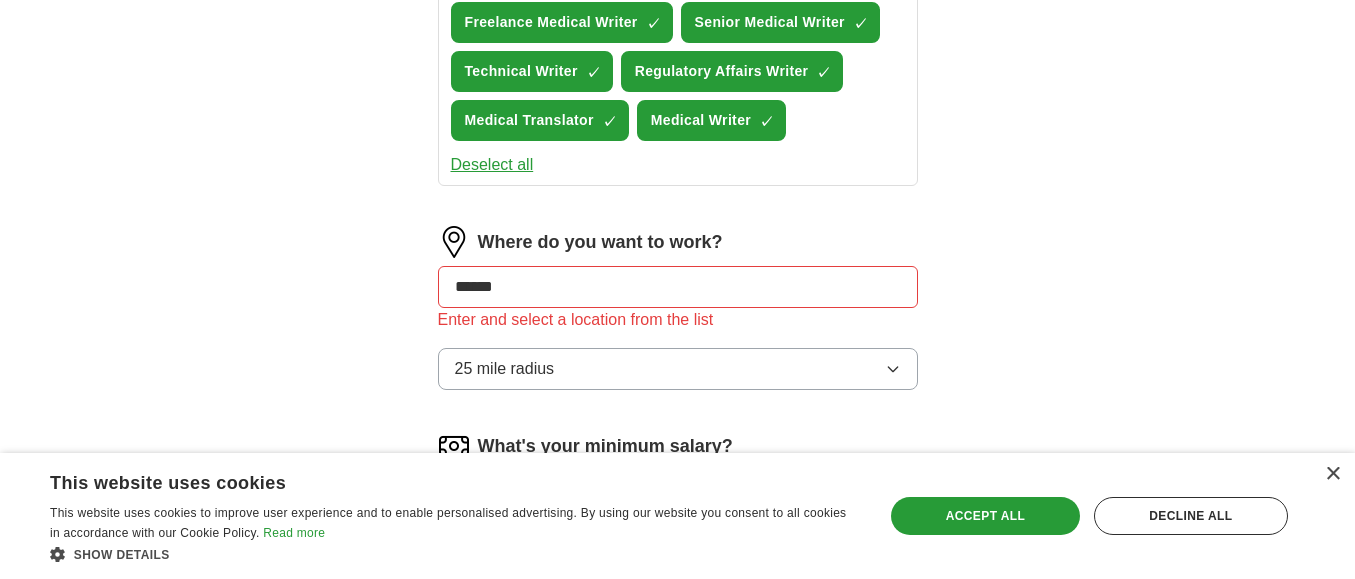 click on "ApplyIQ Let ApplyIQ do the hard work of searching and applying for jobs. Just tell us what you're looking for, and we'll do the rest. What job are you looking for? Enter or select a minimum of 3 job titles (4-8 recommended) Medical Communications Specialist ✓ × Clinical Writer ✓ × Scientific Writer ✓ × Freelance Medical Writer ✓ × Senior Medical Writer ✓ × Technical Writer ✓ × Regulatory Affairs Writer ✓ × Medical Translator ✓ × Medical Writer ✓ × Deselect all Where do you want to work? ****** Enter and select a location from the list 25 mile radius What's your minimum salary? At least £ 50k per year £ 20 k £ 100 k+ Please correct the following errors: Enter and select a location from the list Start applying for jobs By registering, you consent to us applying to suitable jobs for you" at bounding box center [678, 201] 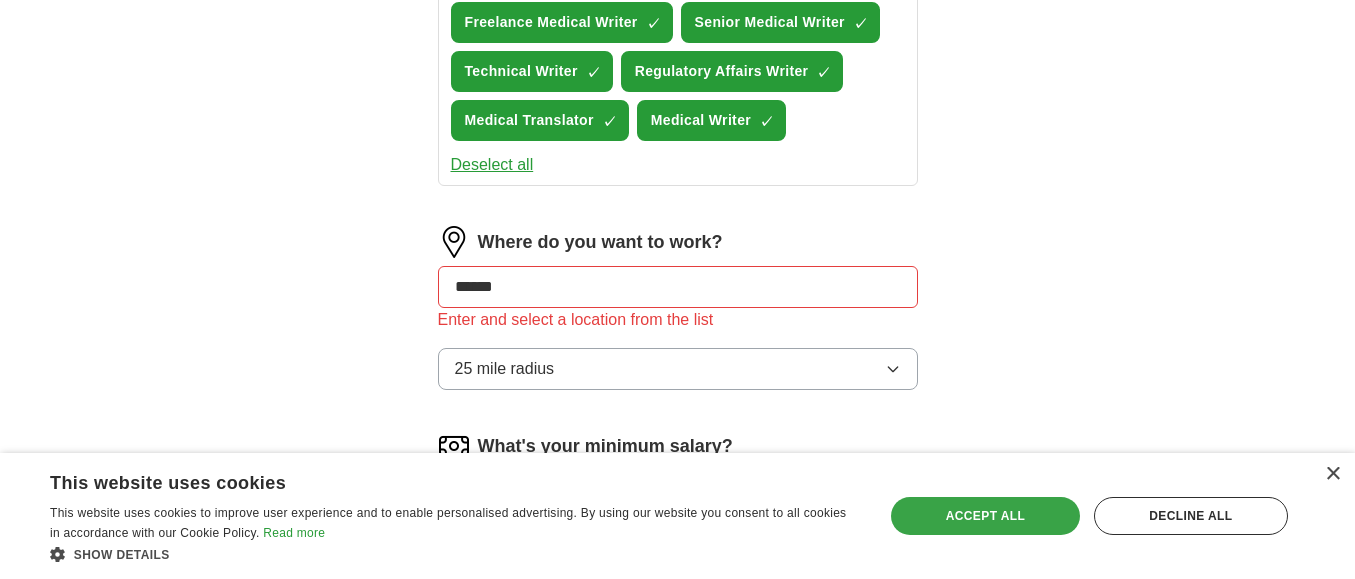 click on "Accept all" at bounding box center (985, 516) 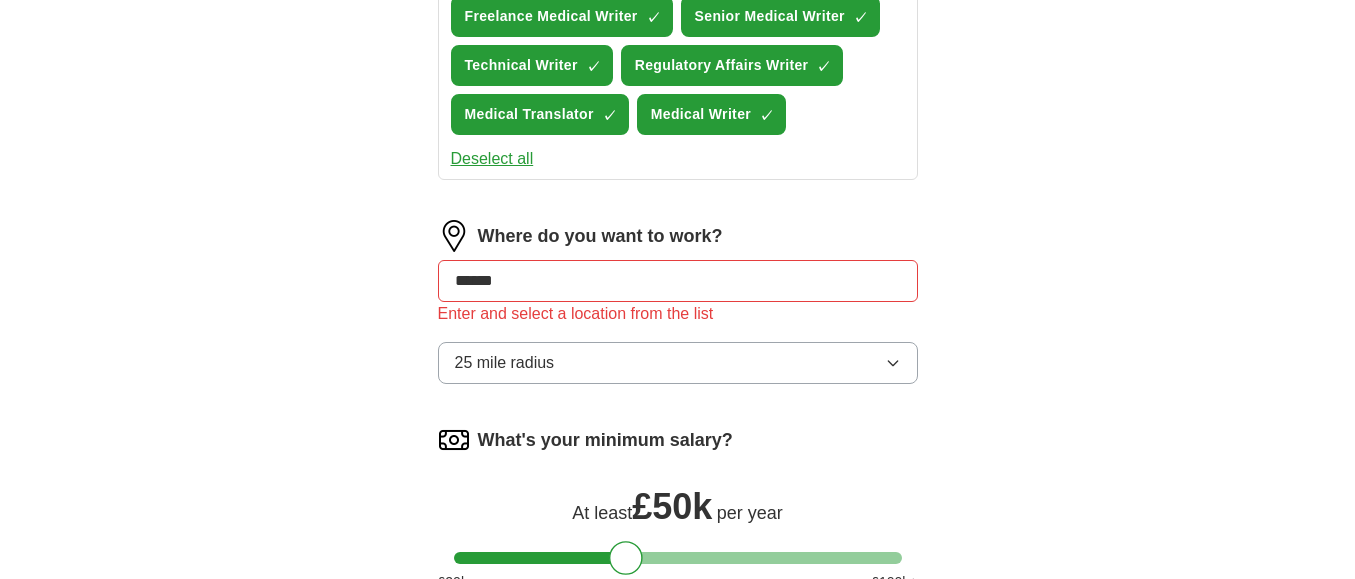 scroll, scrollTop: 500, scrollLeft: 0, axis: vertical 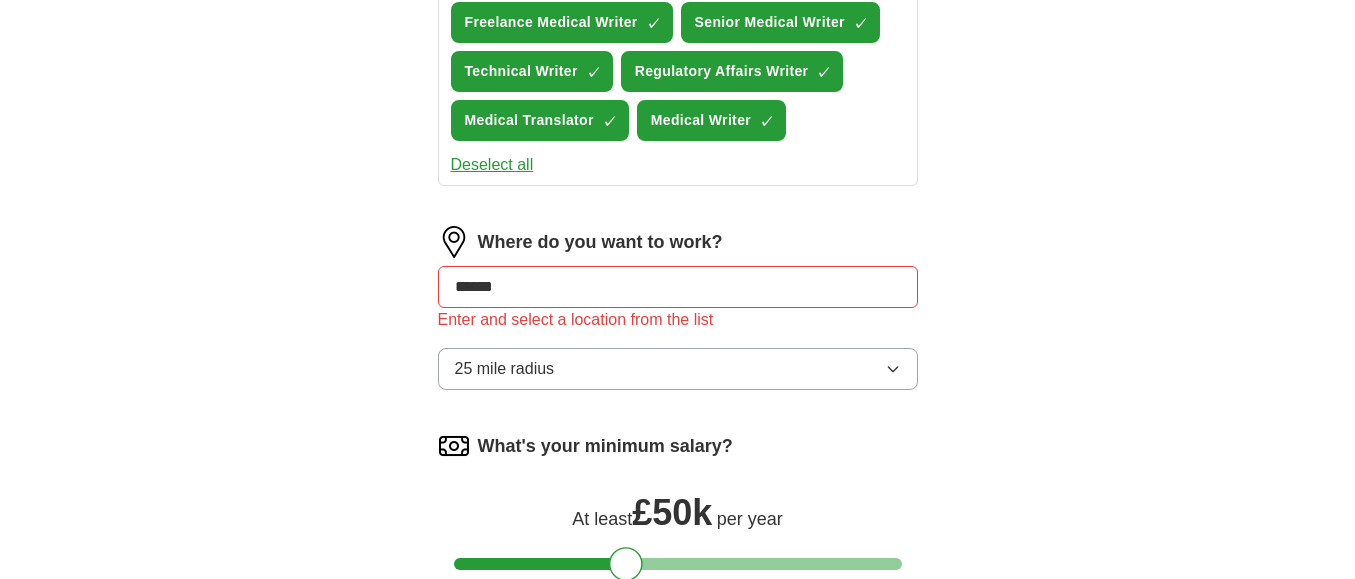 click on "******" at bounding box center (678, 287) 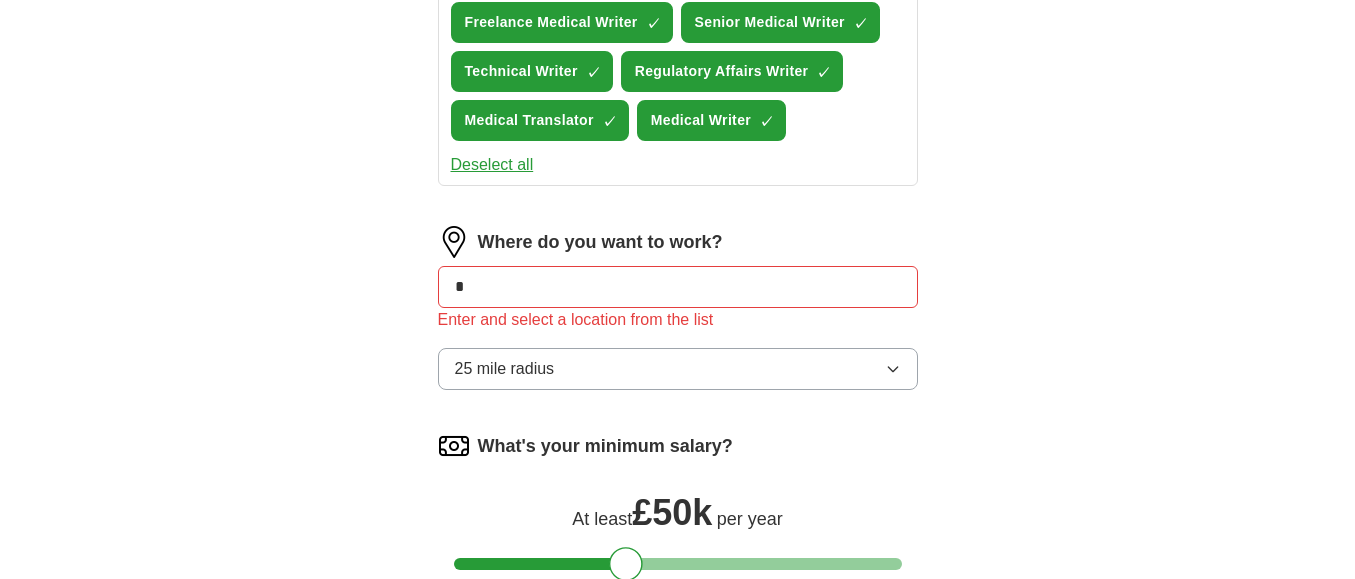 type on "*" 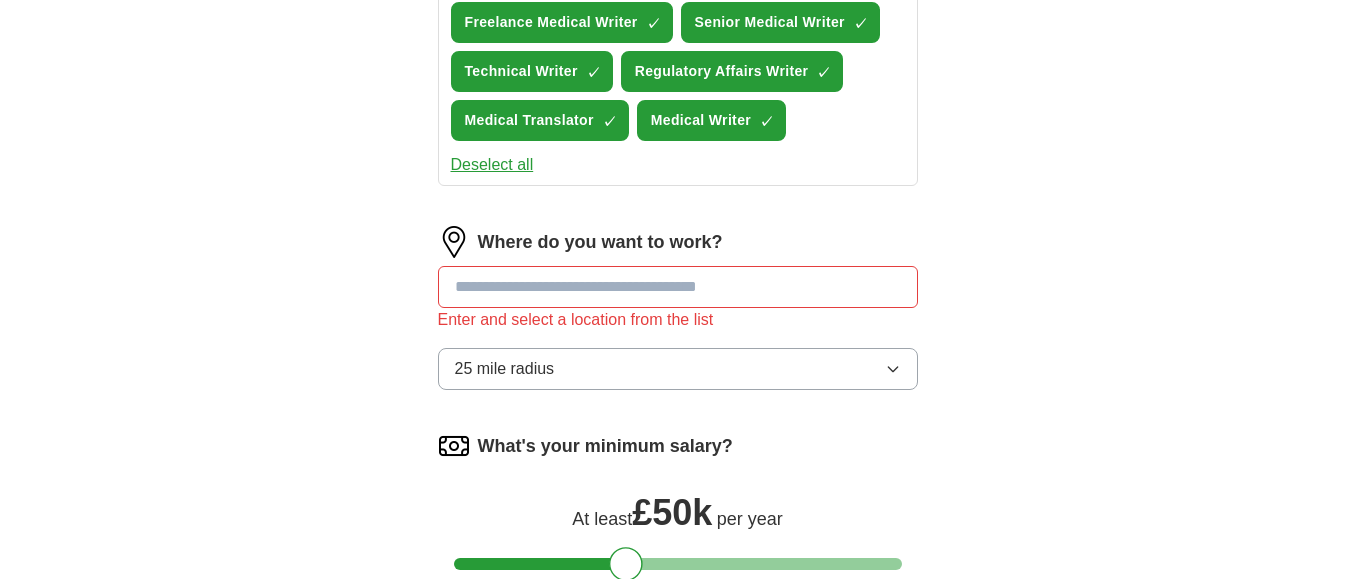 click at bounding box center (678, 287) 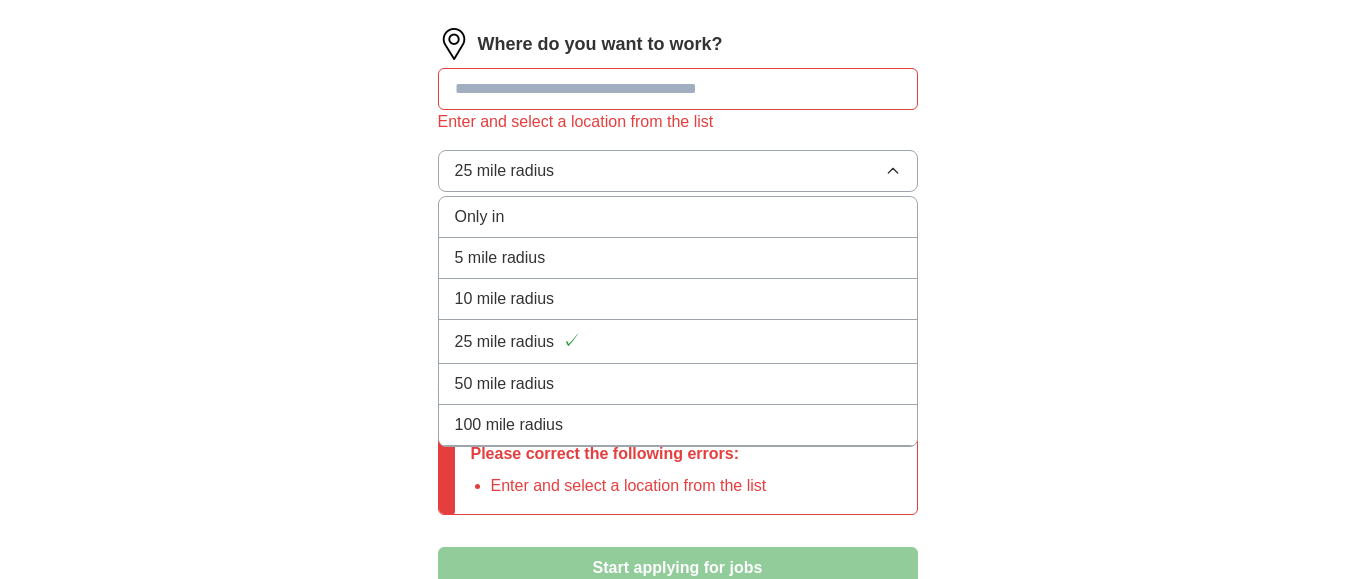scroll, scrollTop: 700, scrollLeft: 0, axis: vertical 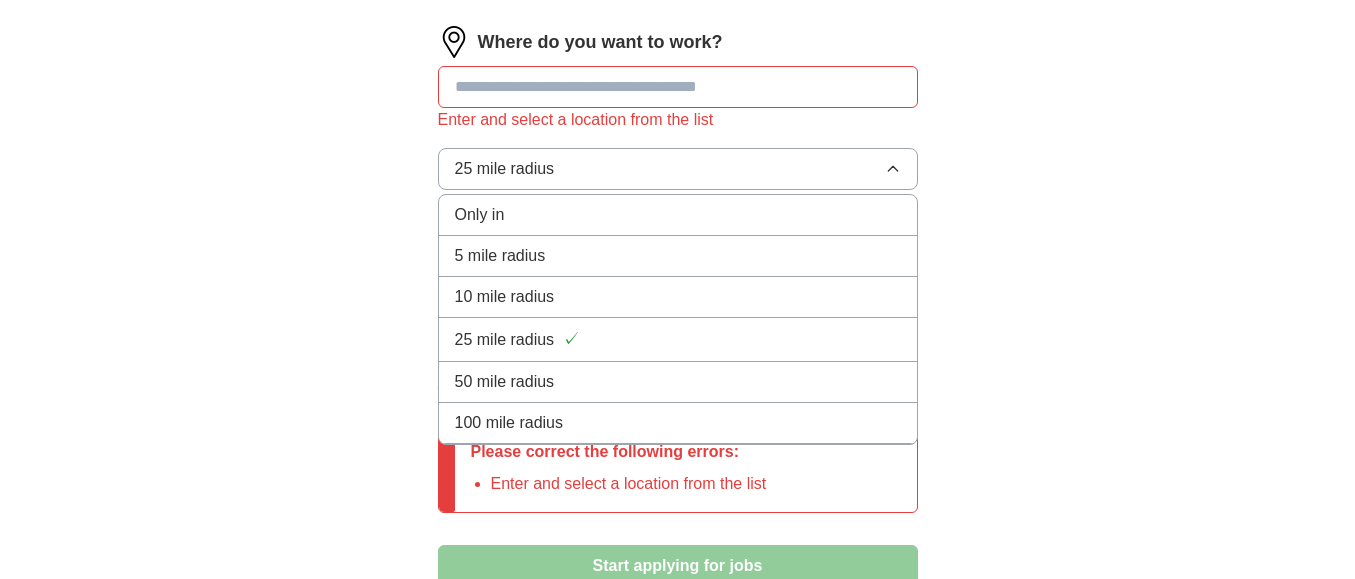 click on "100 mile radius" at bounding box center [509, 423] 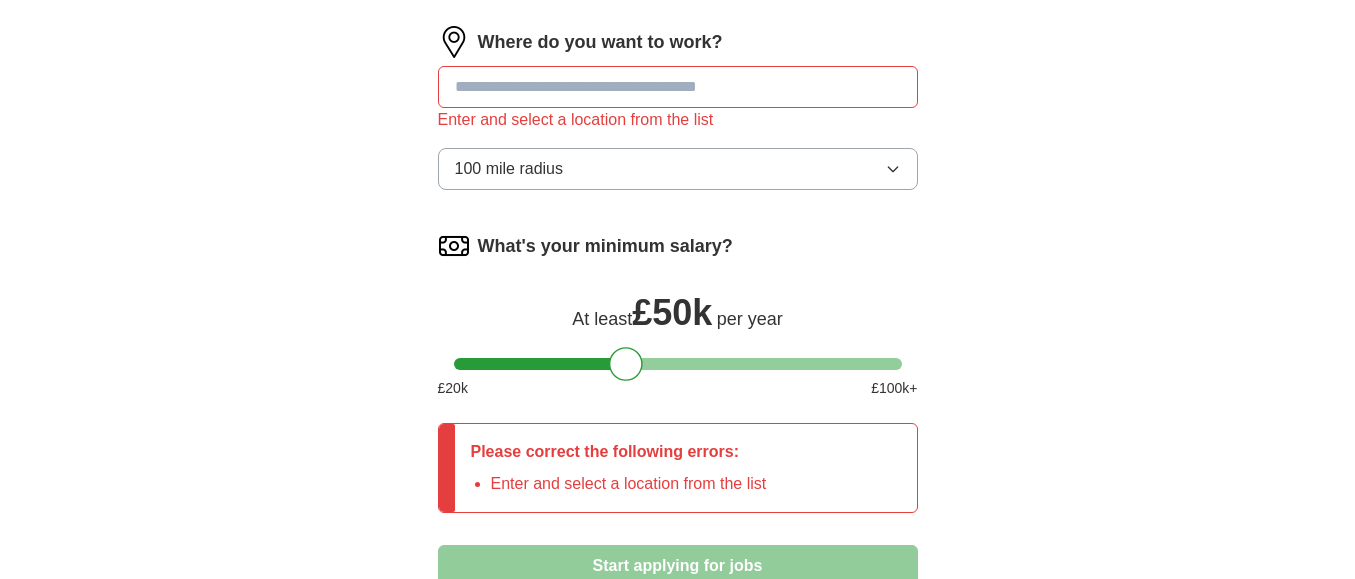 click 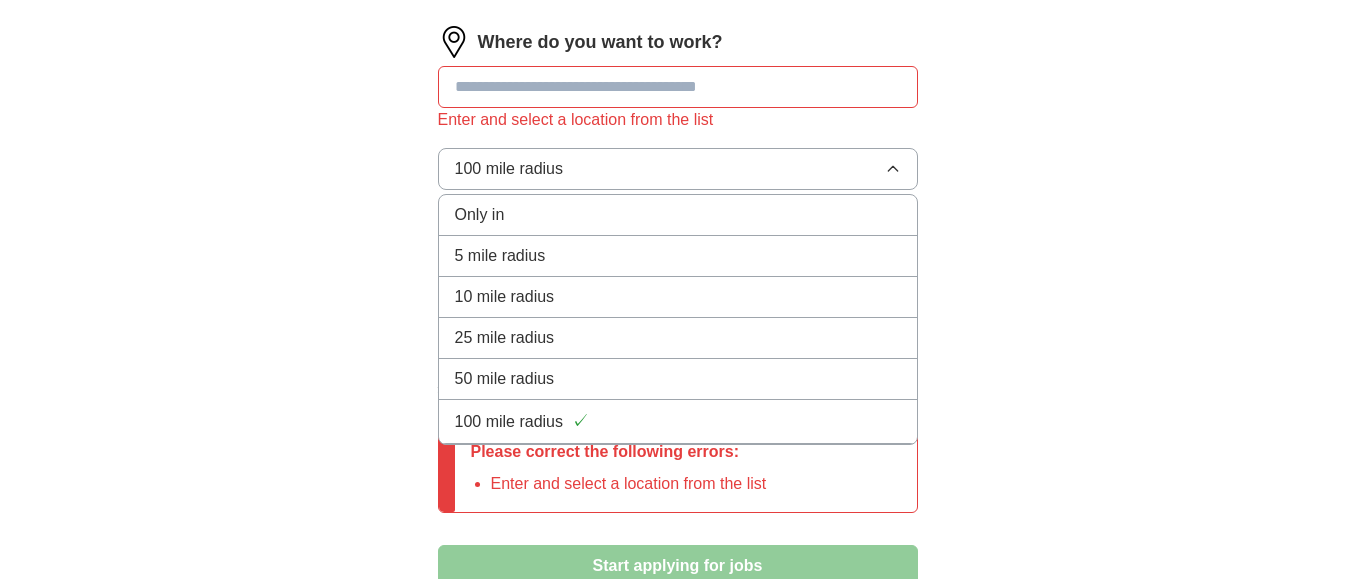 click on "Let ApplyIQ do the hard work of searching and applying for jobs. Just tell us what you're looking for, and we'll do the rest. What job are you looking for? Enter or select a minimum of 3 job titles (4-8 recommended) Medical Communications Specialist ✓ × Clinical Writer ✓ × Scientific Writer ✓ × Freelance Medical Writer ✓ × Senior Medical Writer ✓ × Technical Writer ✓ × Regulatory Affairs Writer ✓ × Medical Translator ✓ × Medical Writer ✓ × Deselect all Where do you want to work? Enter and select a location from the list 100 mile radius Only in 5 mile radius 10 mile radius 25 mile radius 50 mile radius 100 mile radius ✓ What's your minimum salary? At least £ 50k per year £ 20 k £ 100 k+ Please correct the following errors: Enter and select a location from the list Start applying for jobs By registering, you consent to us applying to suitable jobs for you" at bounding box center [678, 57] 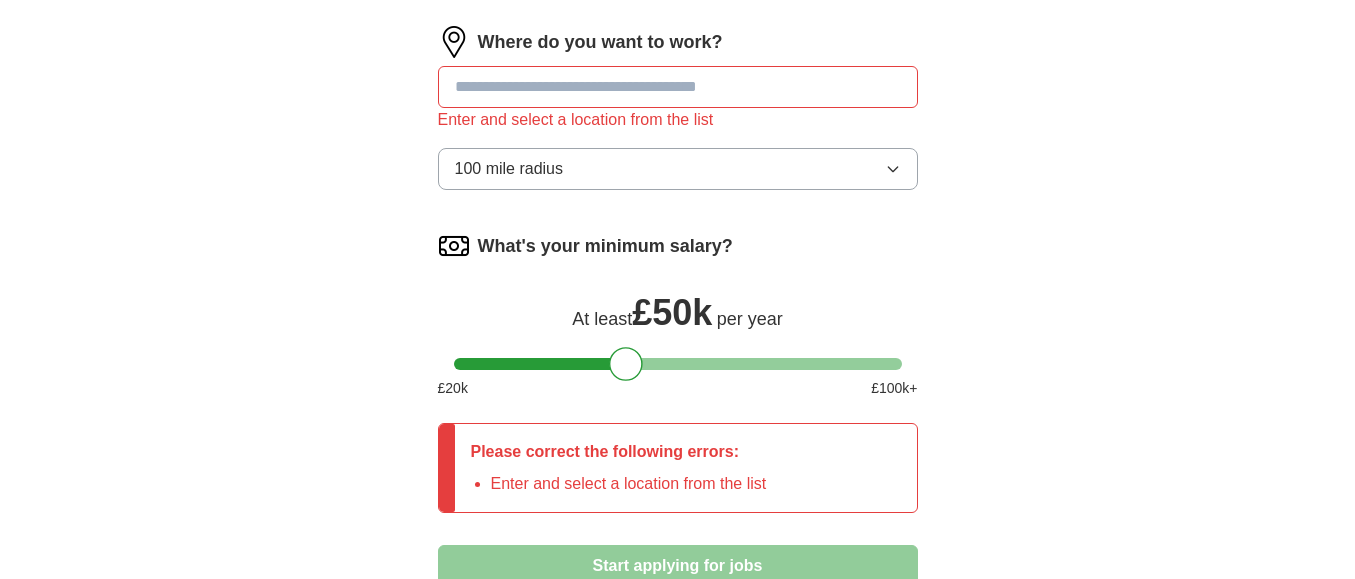 click at bounding box center (678, 87) 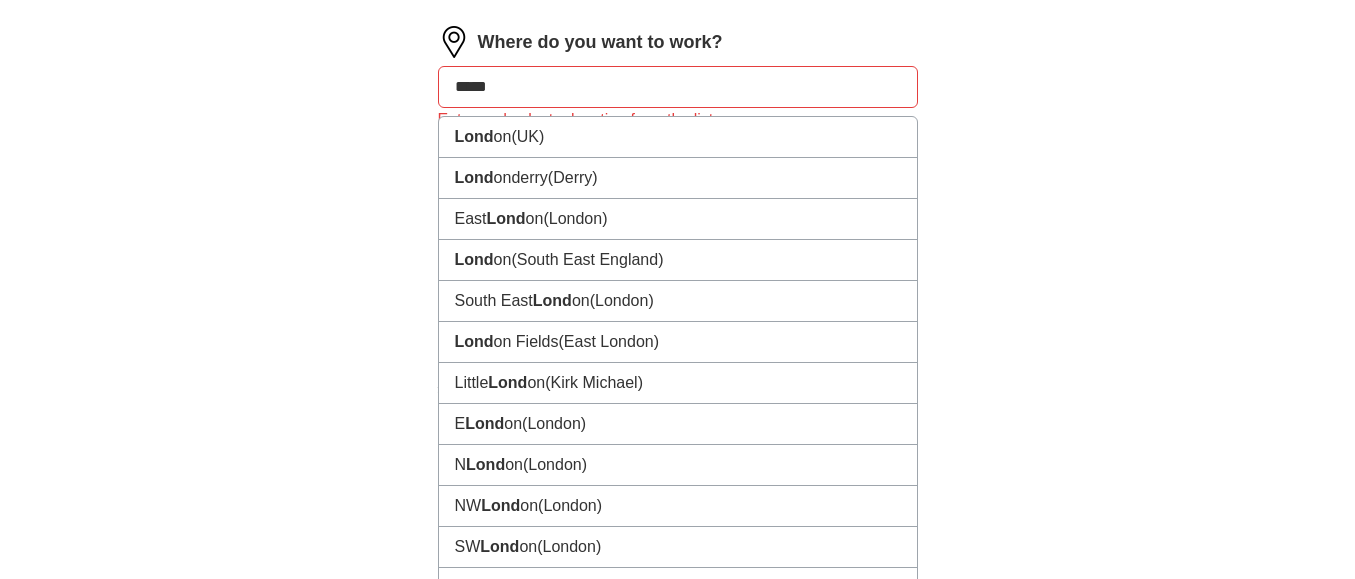 type on "******" 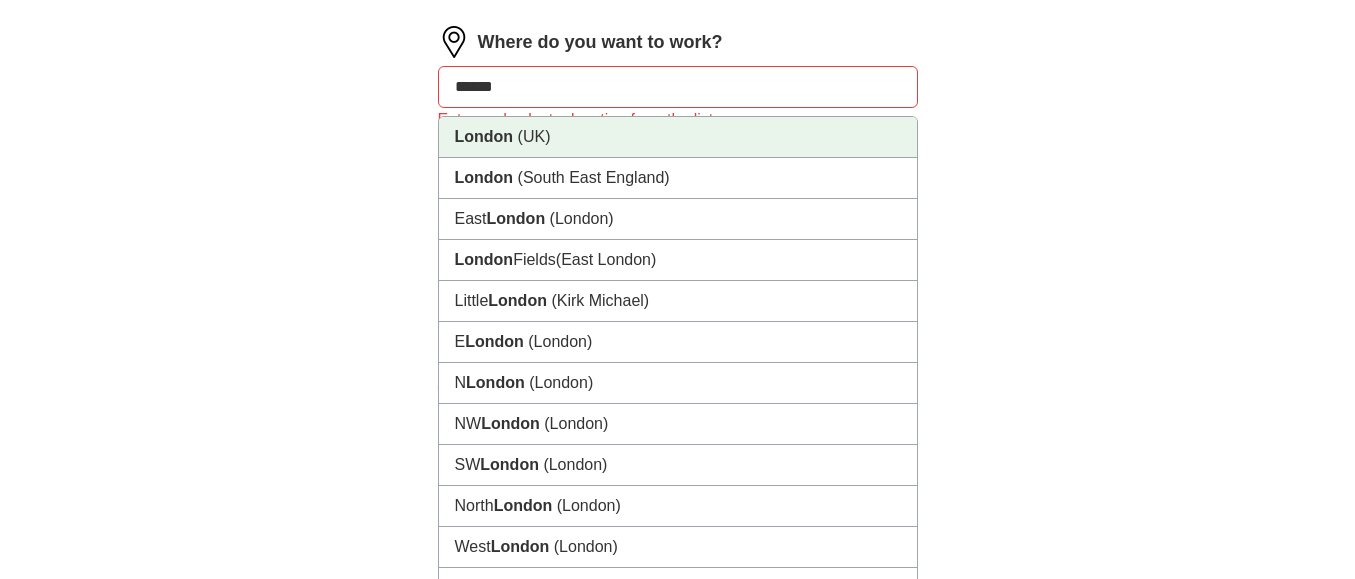 click on "London" at bounding box center (484, 136) 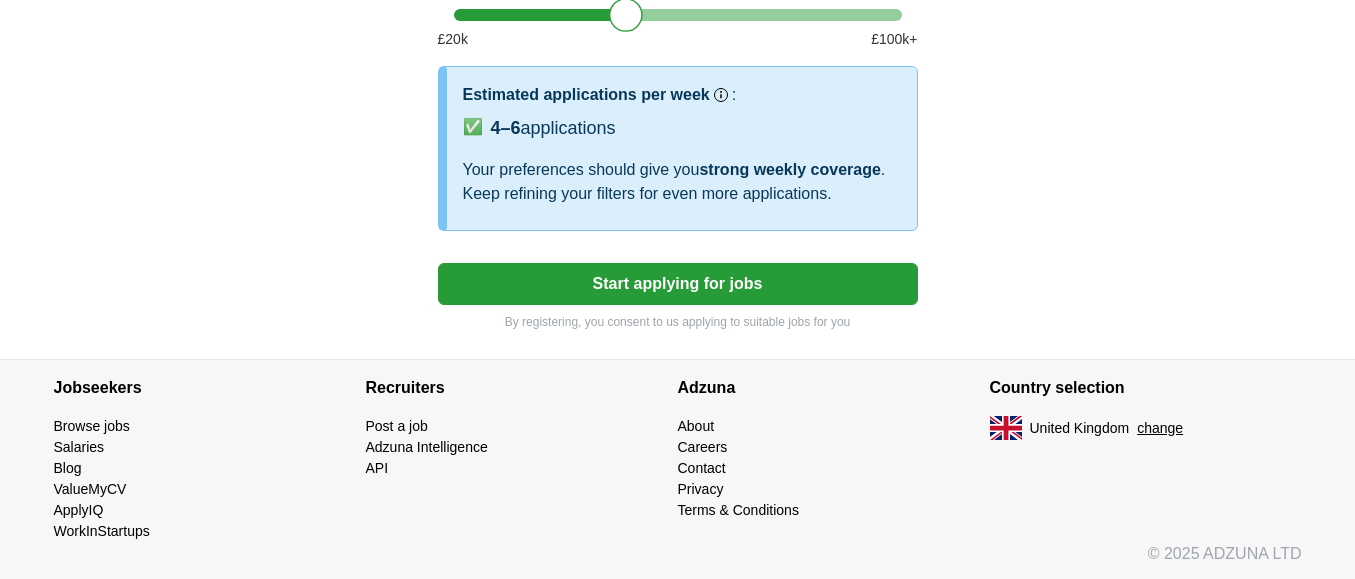 scroll, scrollTop: 1044, scrollLeft: 0, axis: vertical 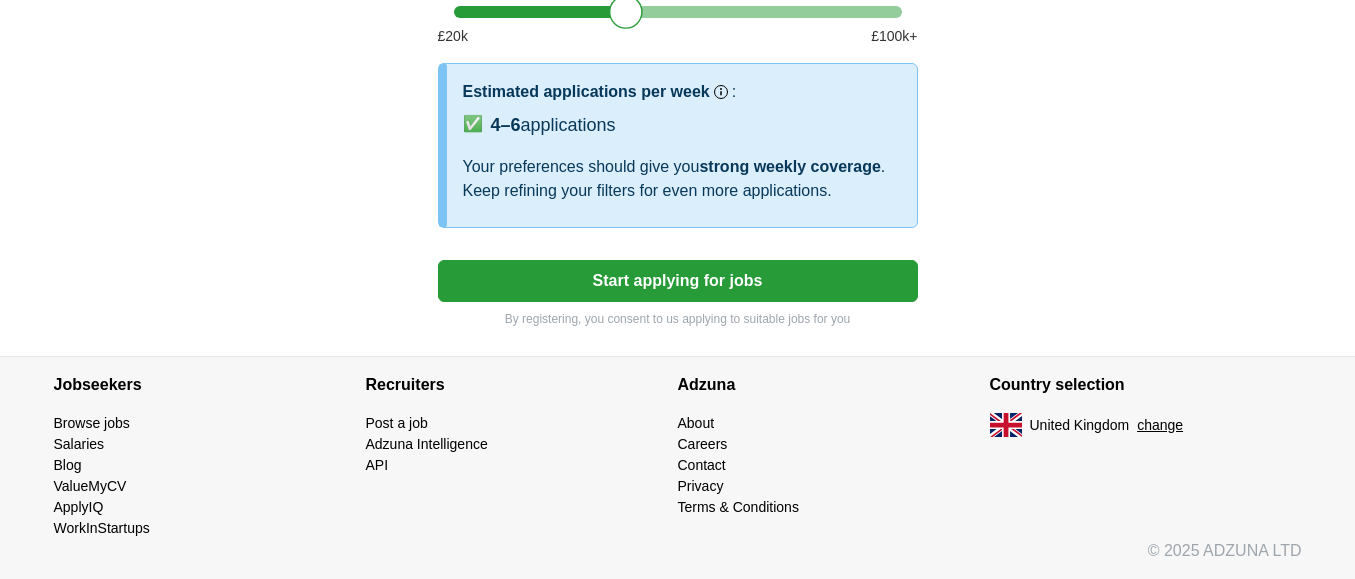 click on "Start applying for jobs" at bounding box center [678, 281] 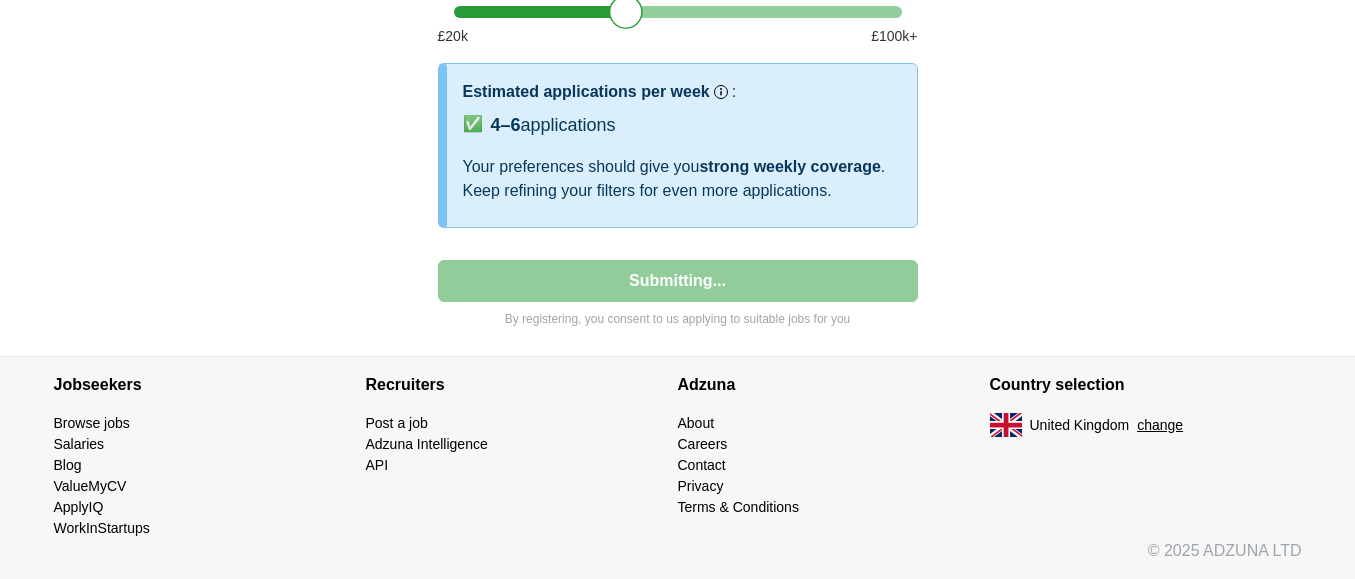 select on "**" 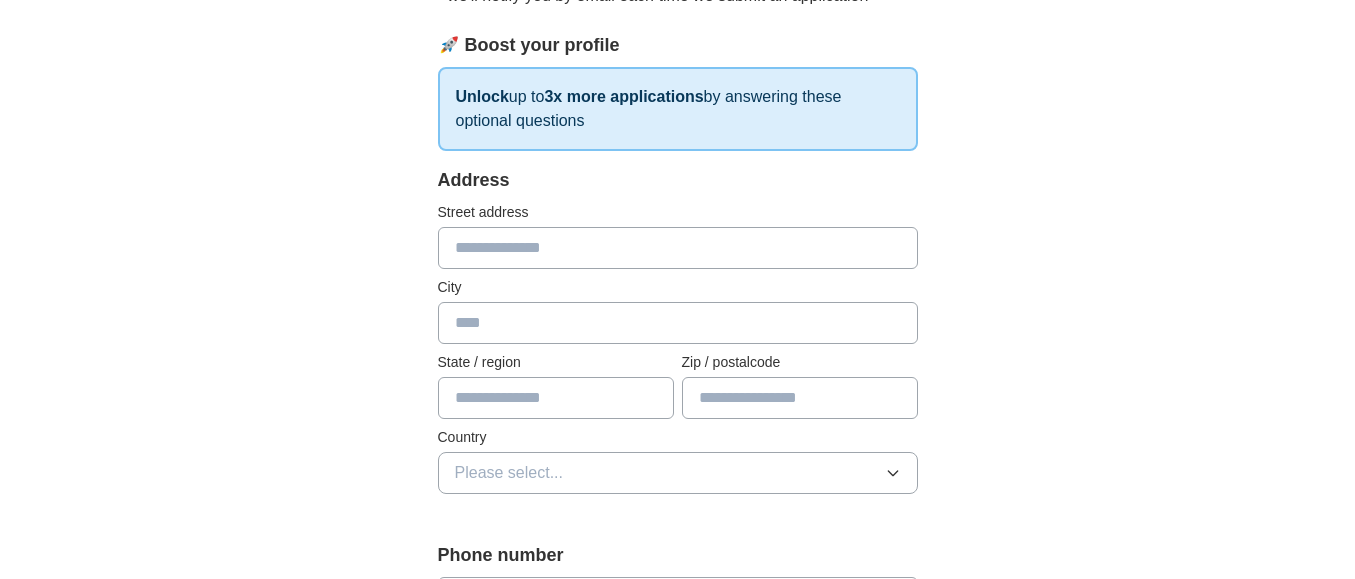 scroll, scrollTop: 300, scrollLeft: 0, axis: vertical 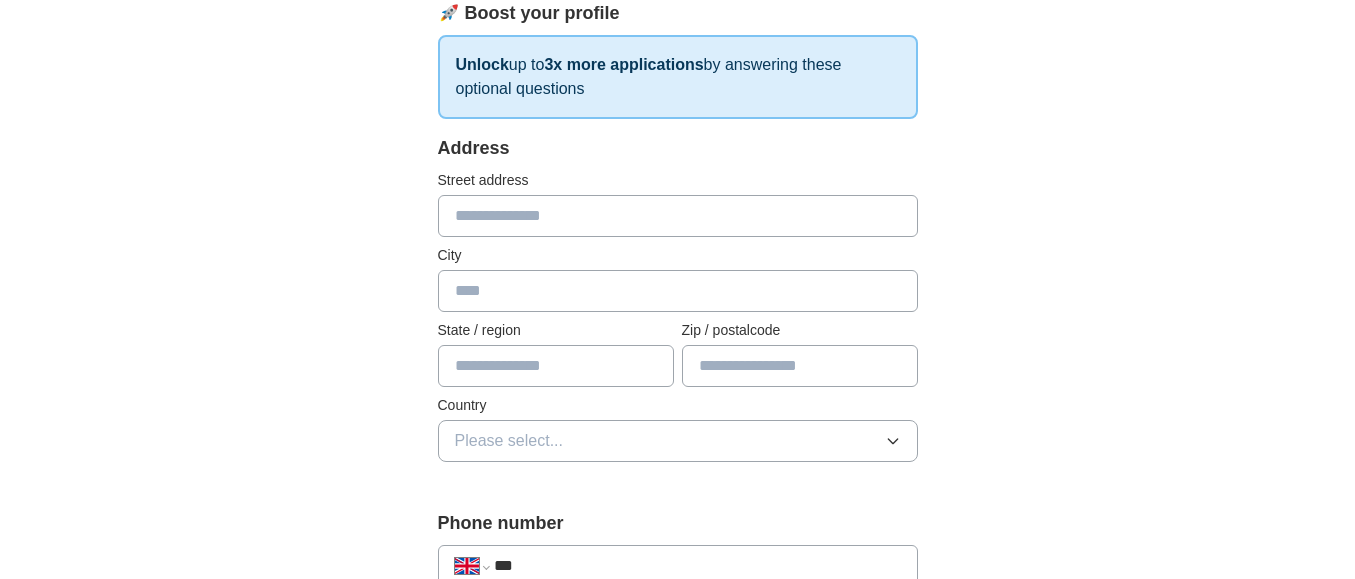 click at bounding box center (678, 216) 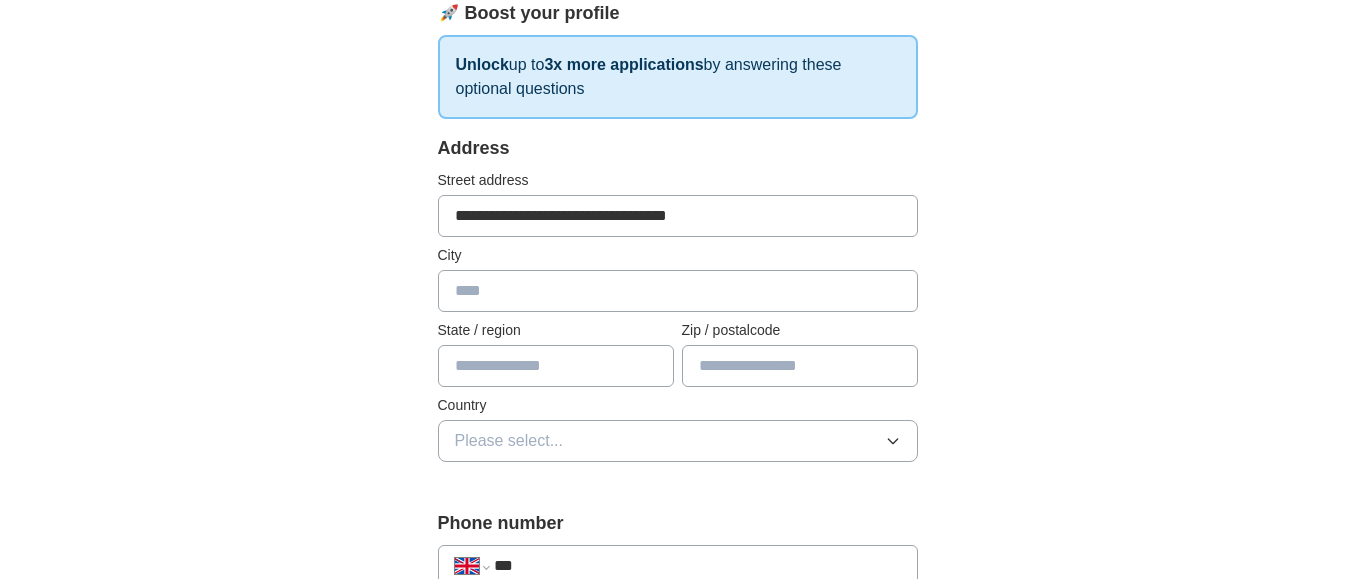 type on "*****" 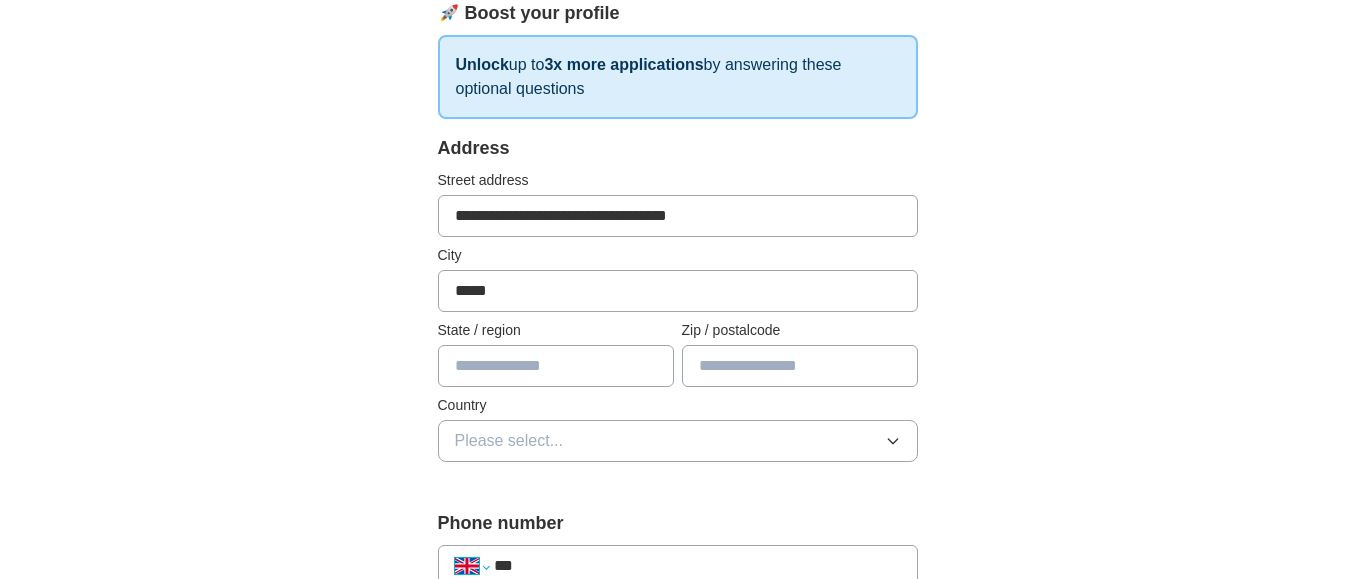 select on "**" 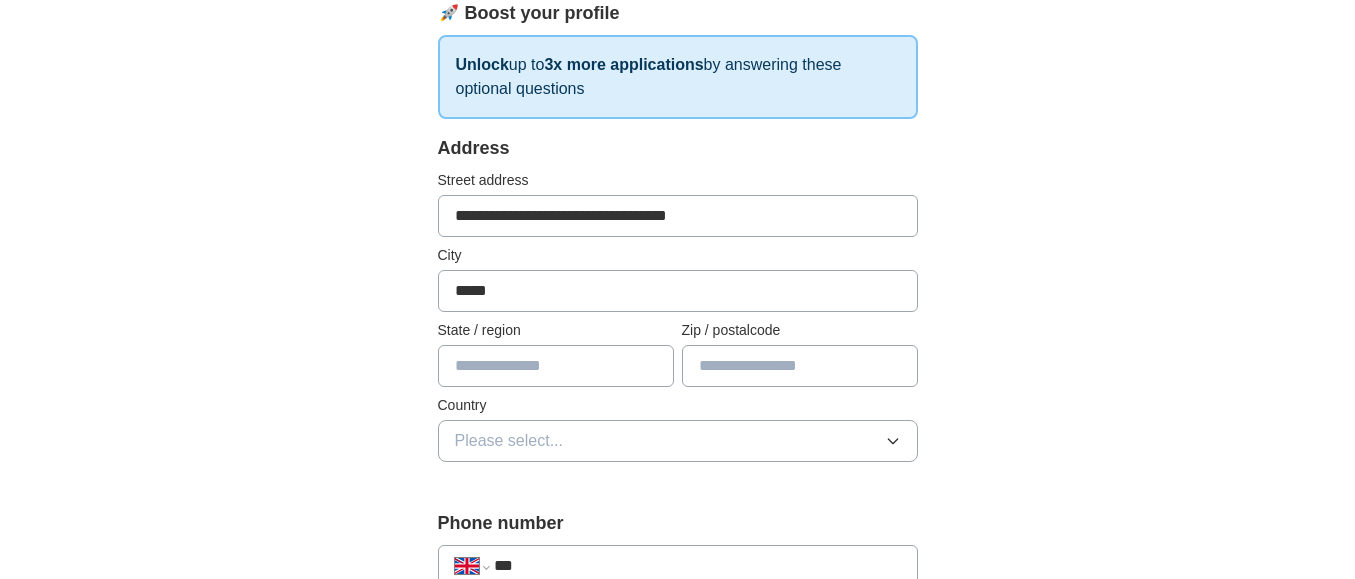 type on "**" 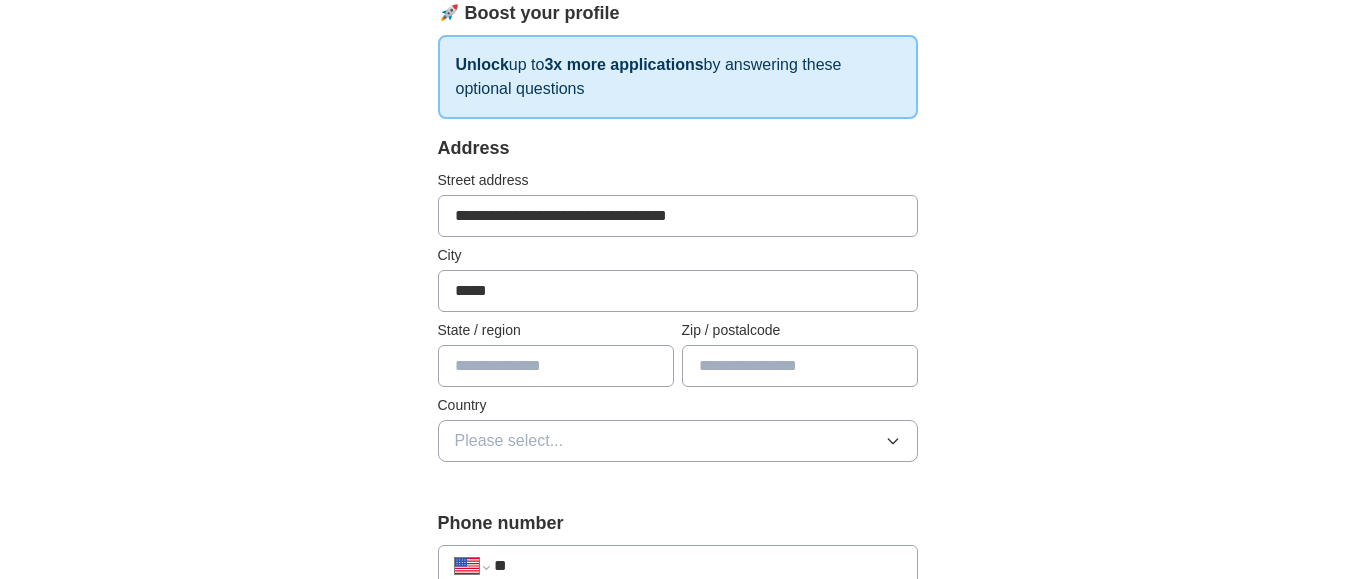 click on "**********" at bounding box center (678, 728) 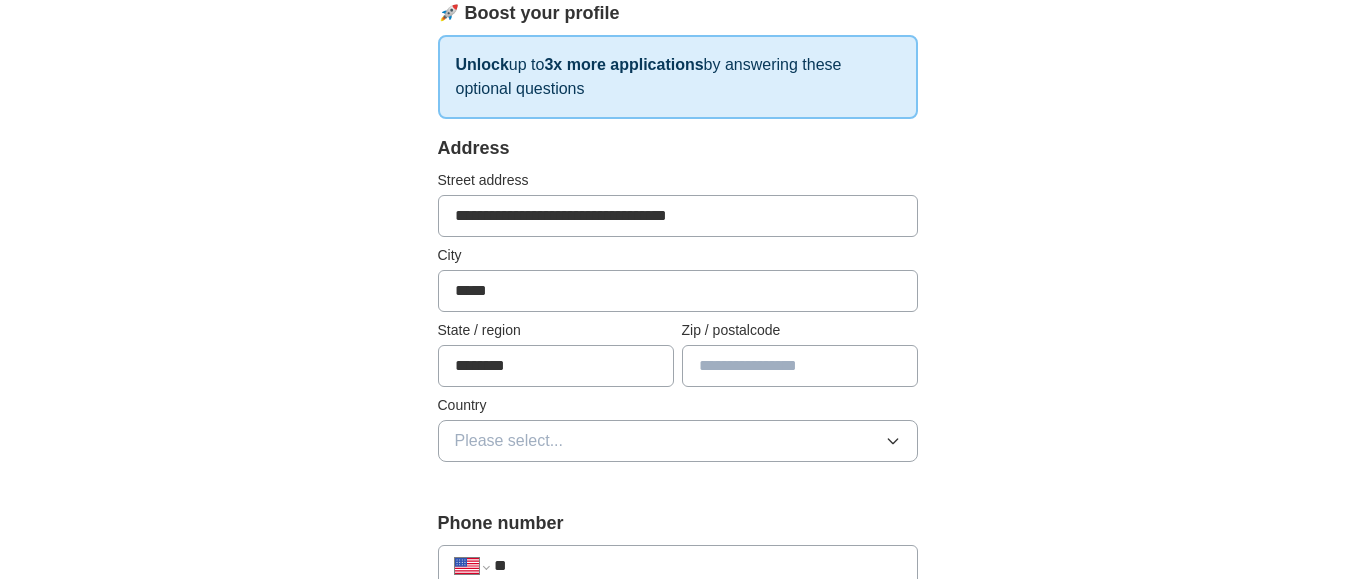 type on "*******" 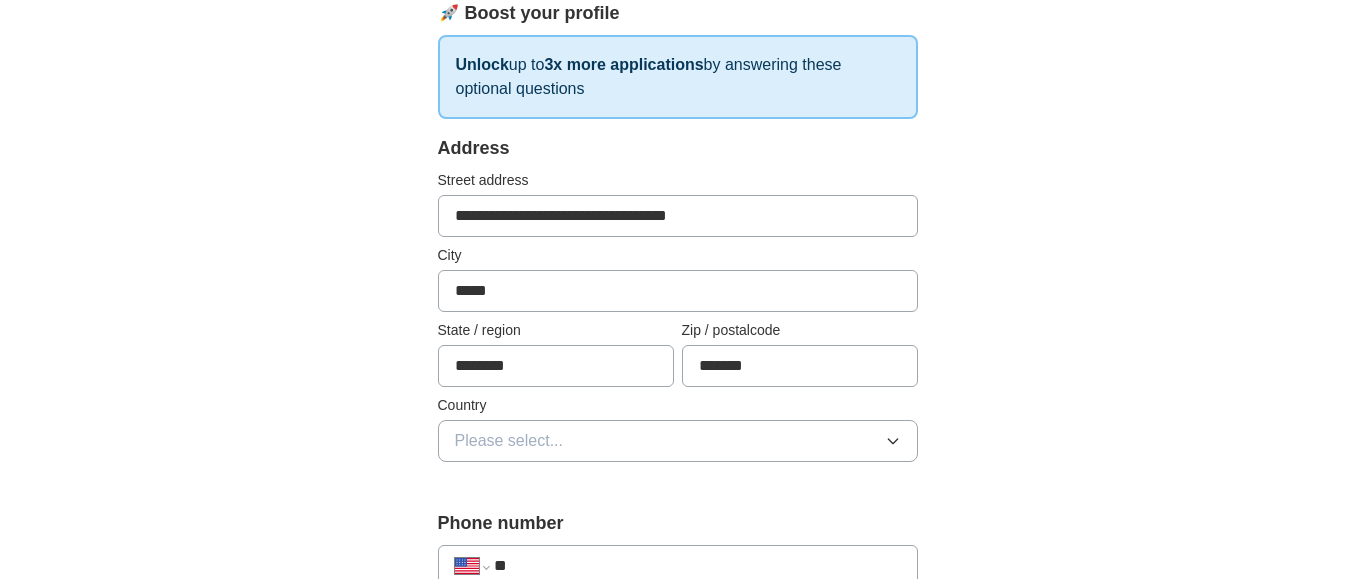 click on "**********" at bounding box center (678, 672) 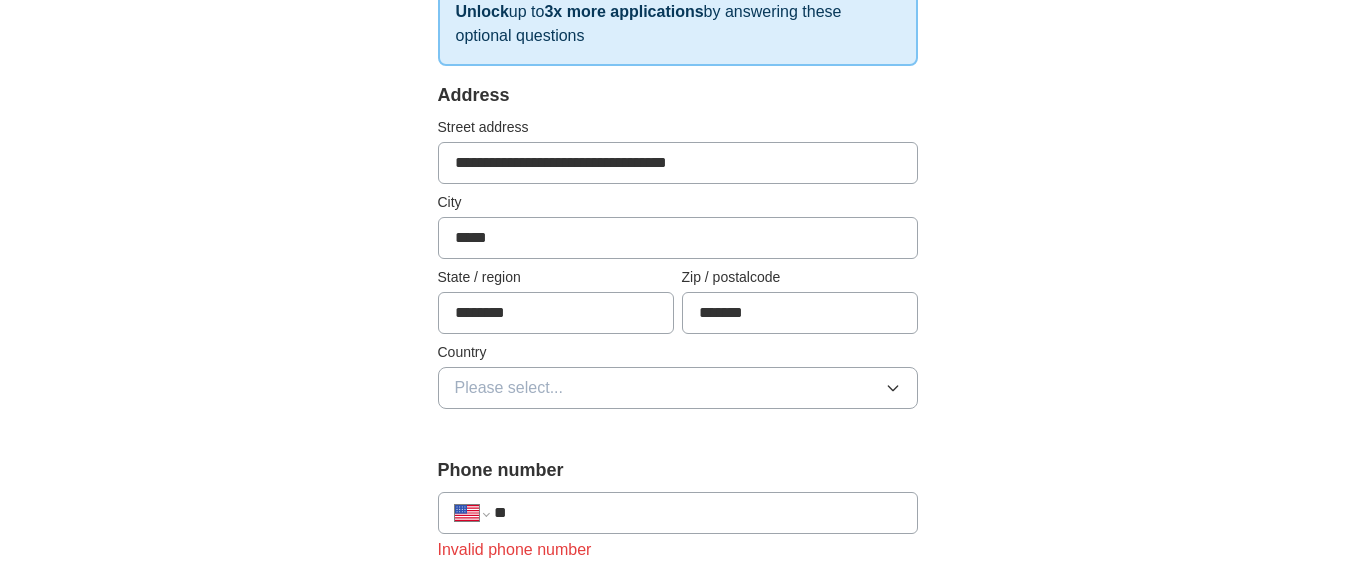 scroll, scrollTop: 400, scrollLeft: 0, axis: vertical 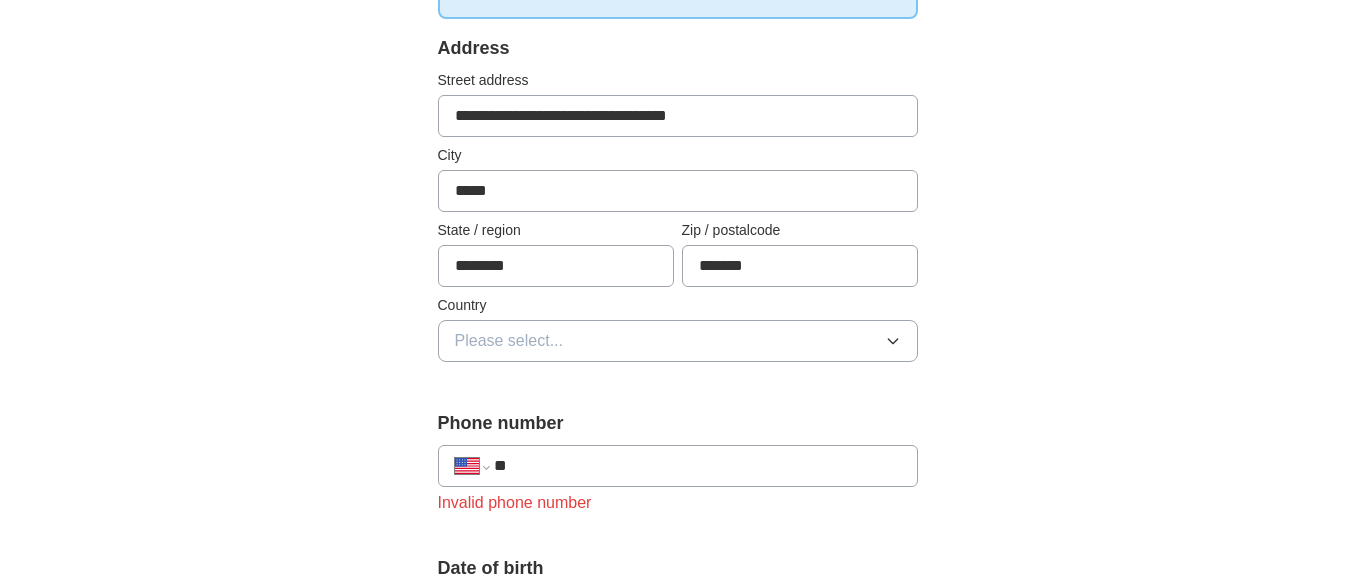 click 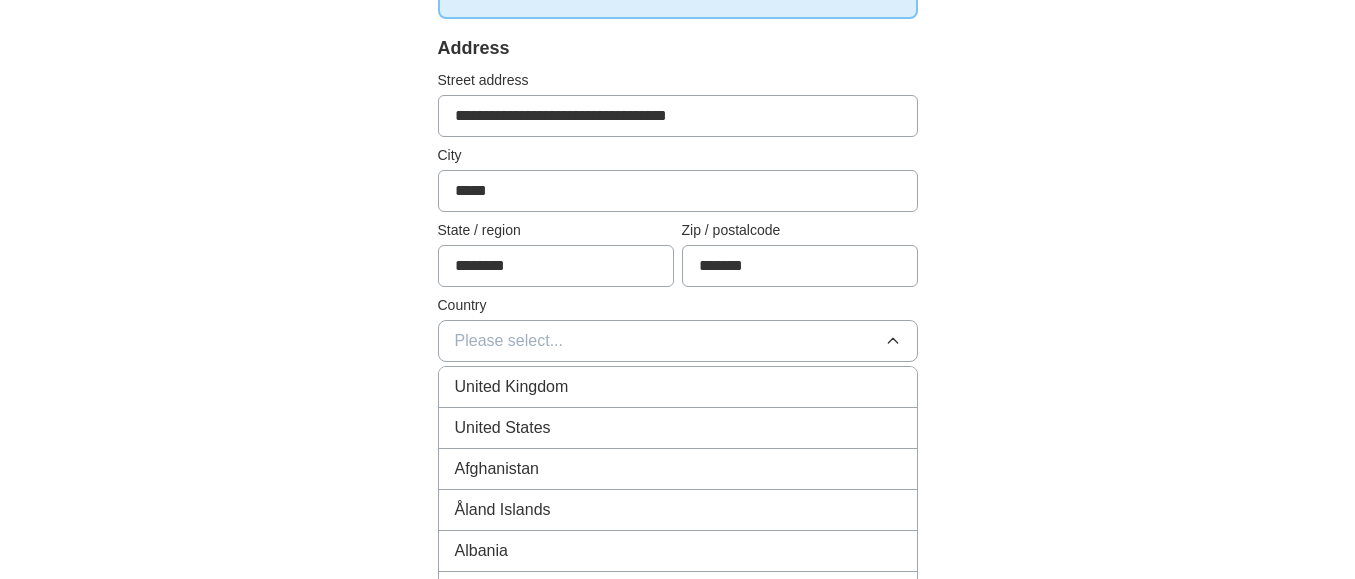 click on "United Kingdom" at bounding box center (678, 387) 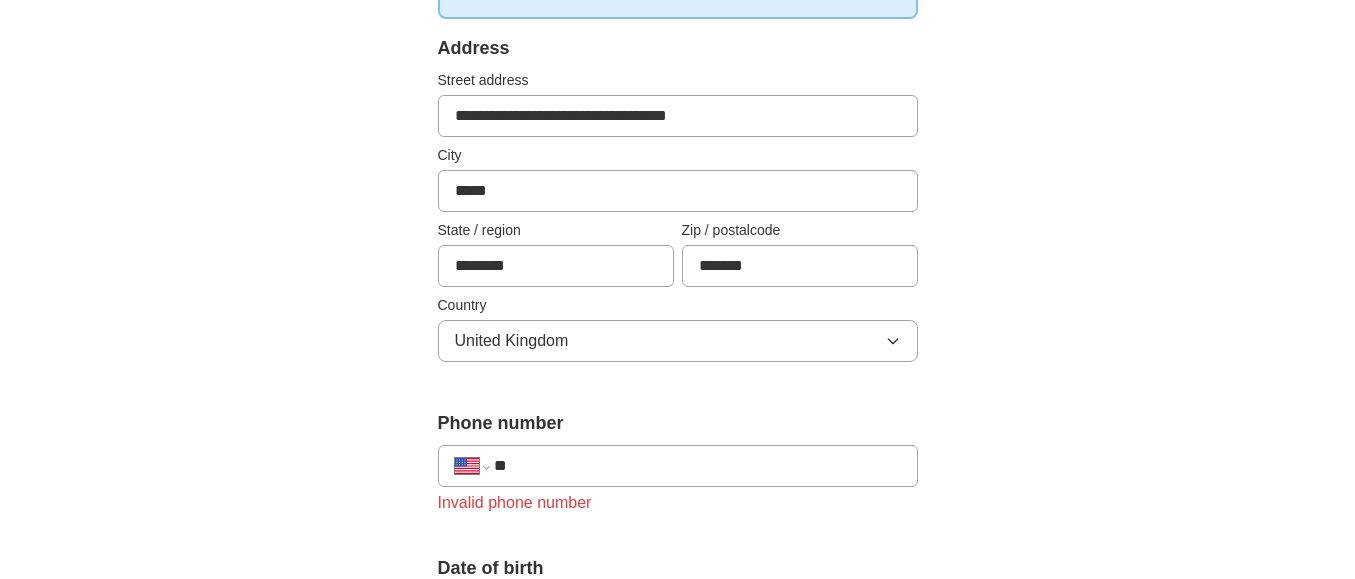click on "**********" at bounding box center (678, 572) 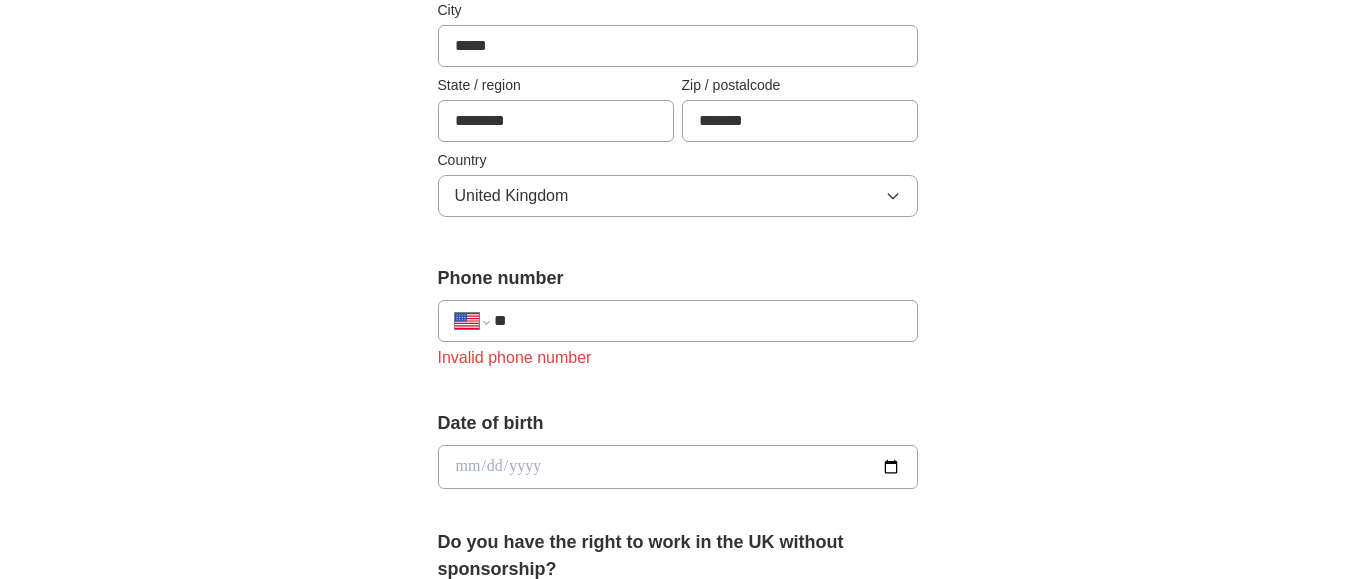scroll, scrollTop: 600, scrollLeft: 0, axis: vertical 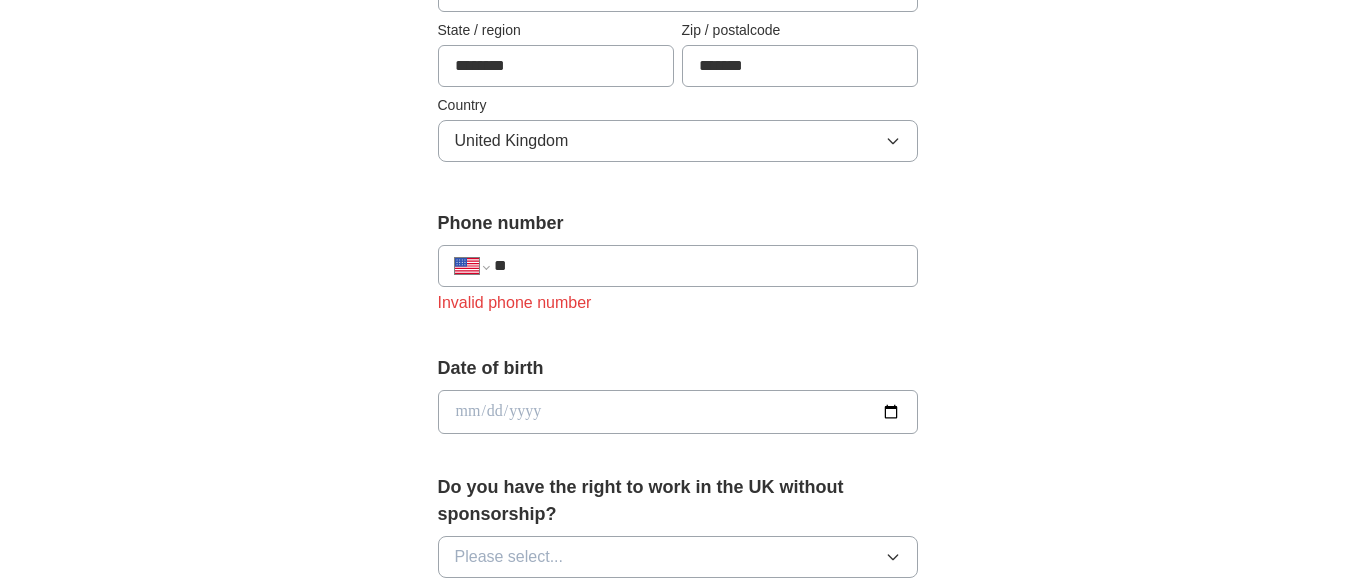 click on "**********" at bounding box center (678, 266) 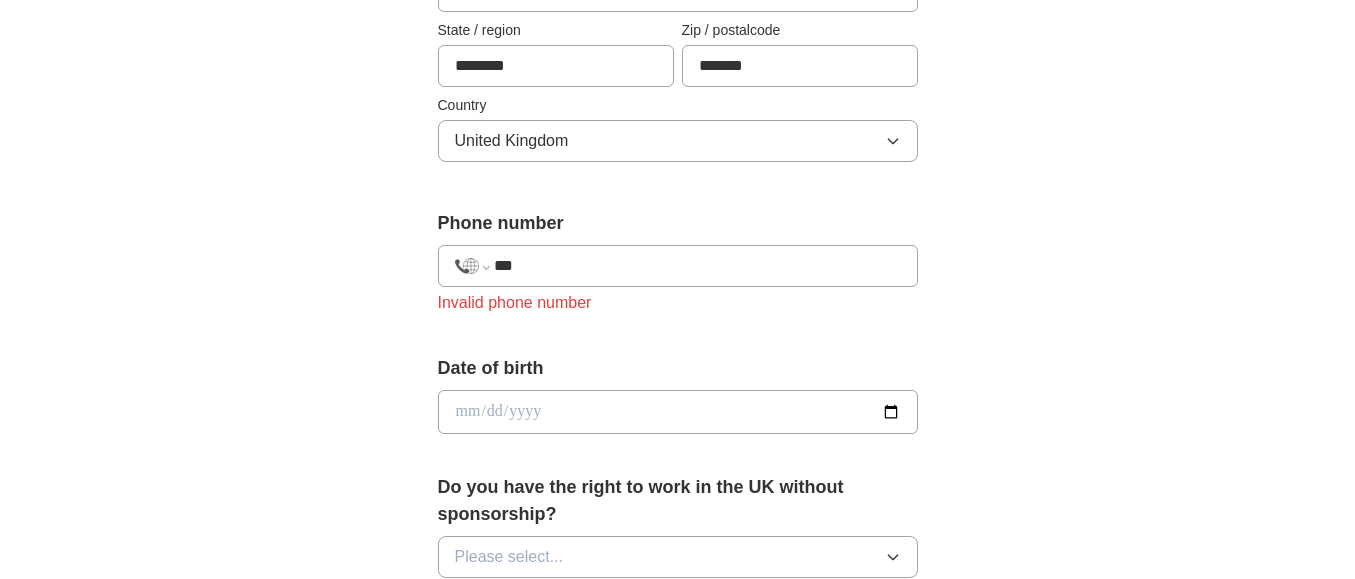 type on "**********" 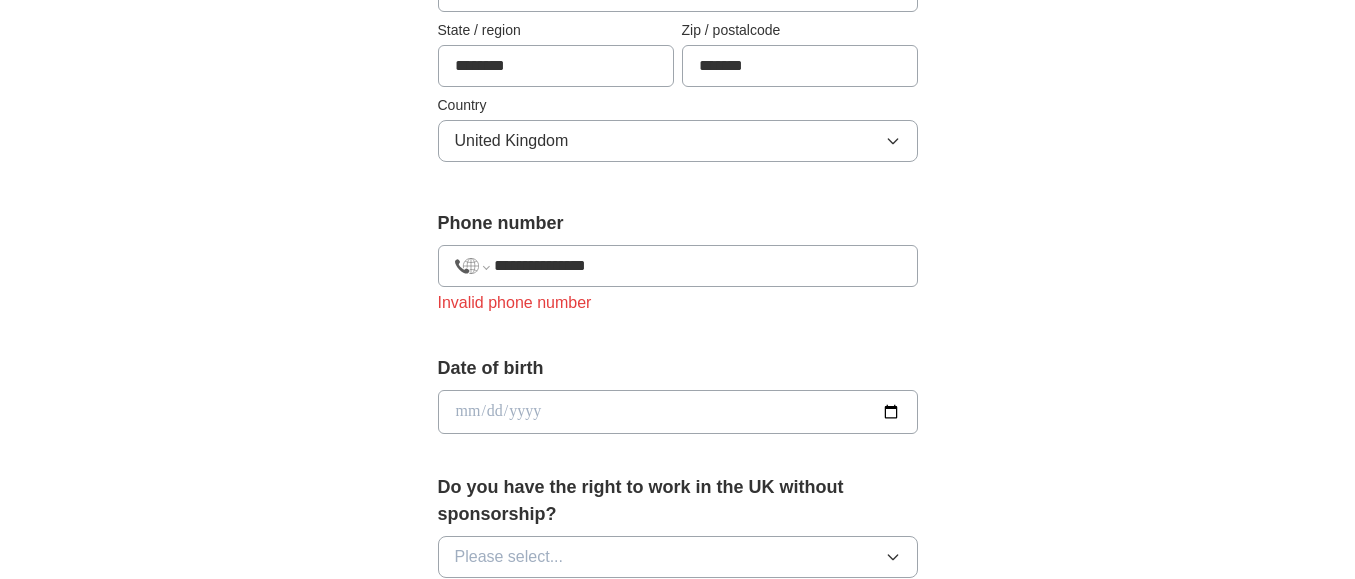 select on "**" 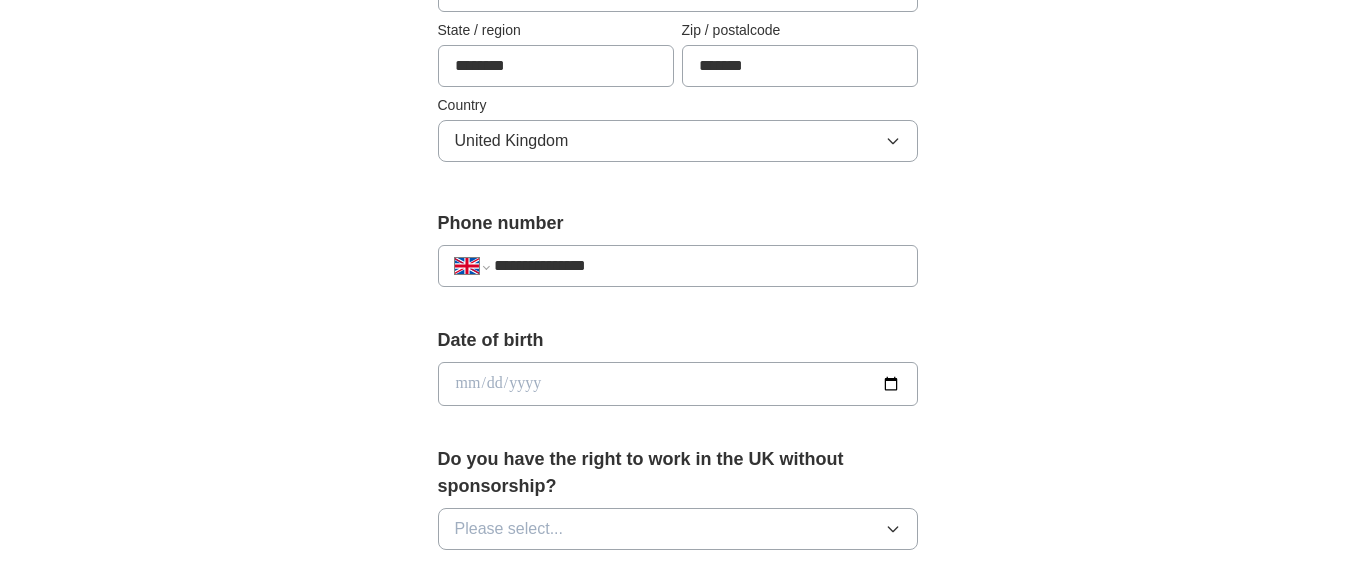 click at bounding box center [678, 384] 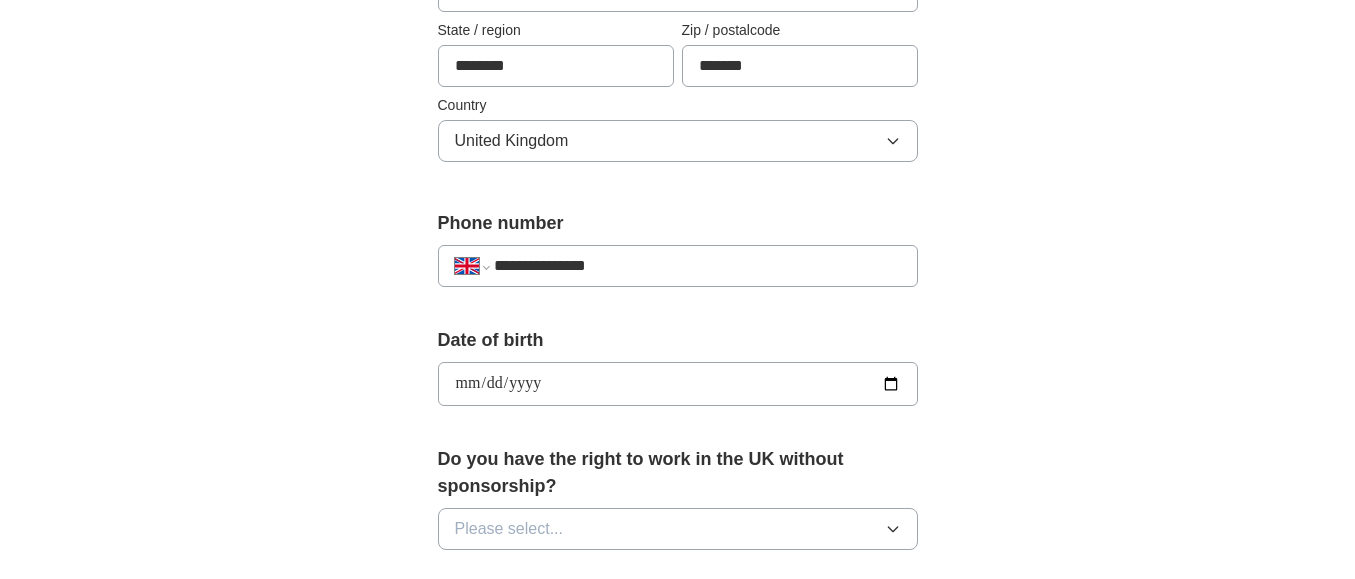 click on "**********" at bounding box center (678, 384) 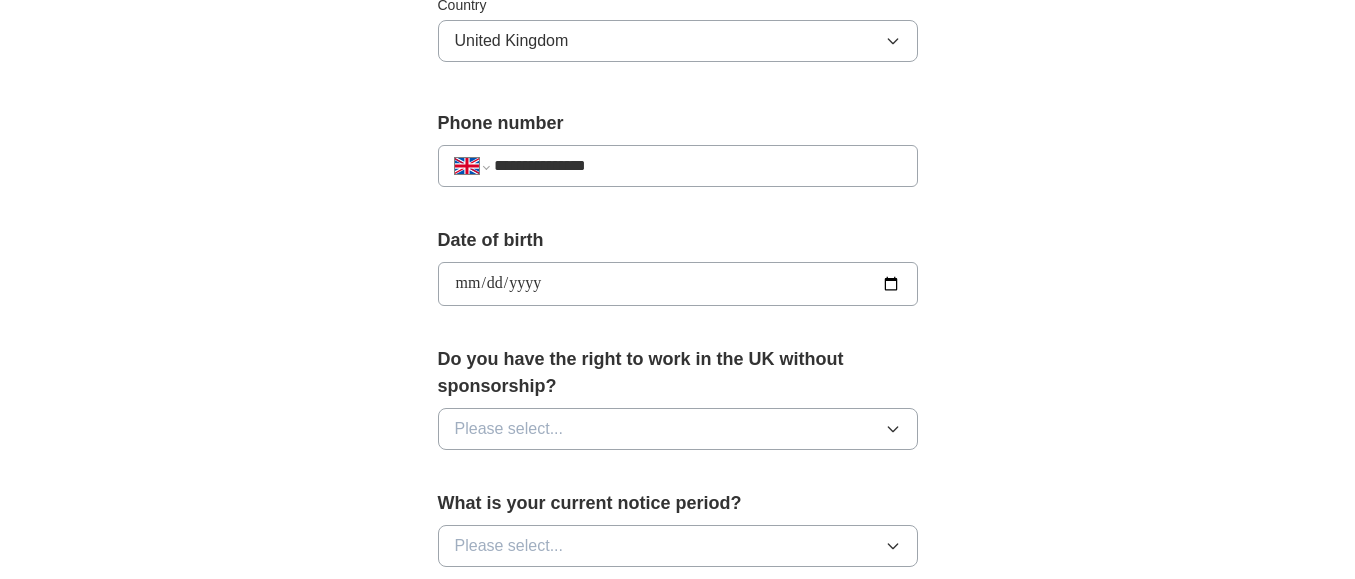 scroll, scrollTop: 900, scrollLeft: 0, axis: vertical 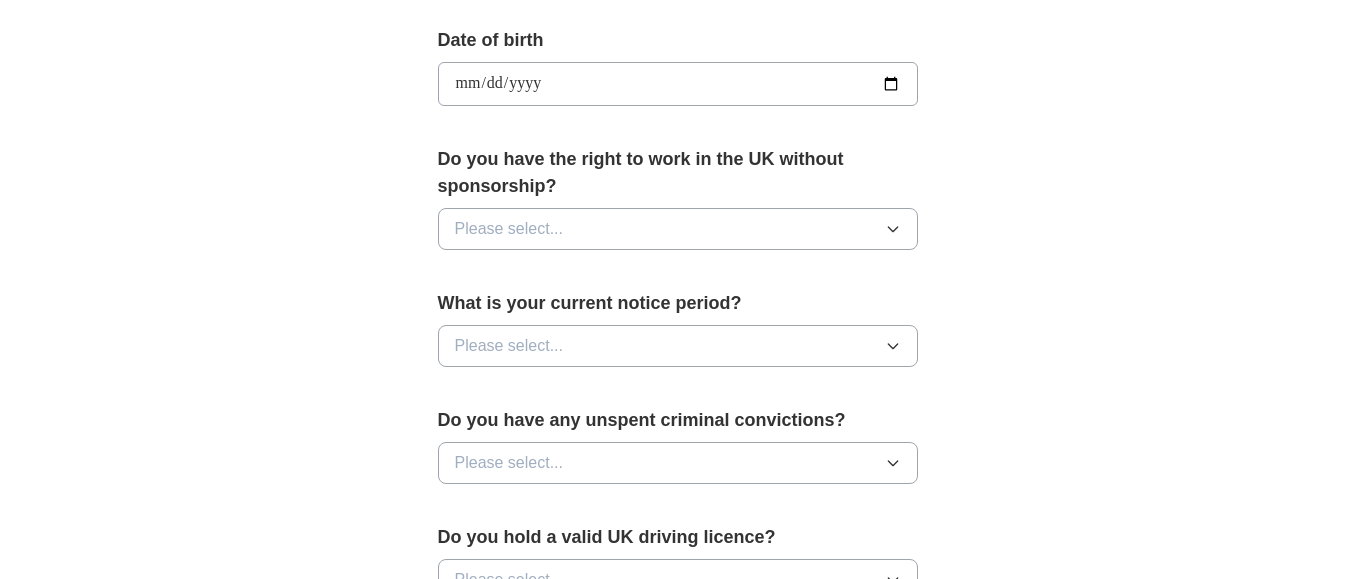 click 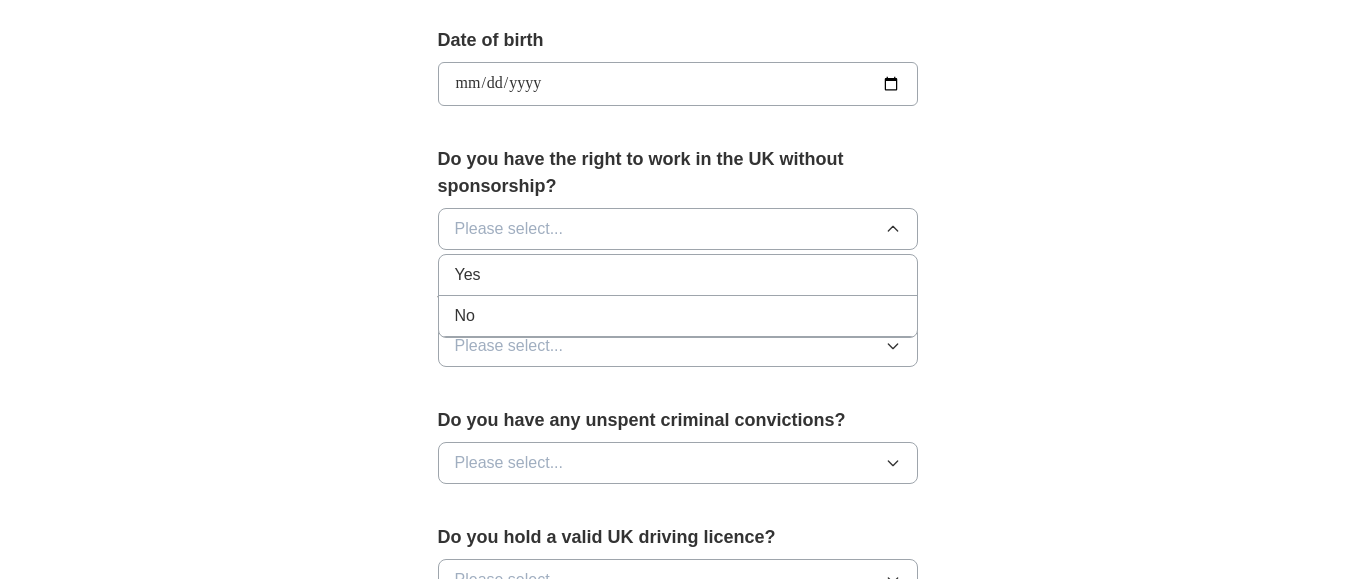 click on "Yes" at bounding box center [678, 275] 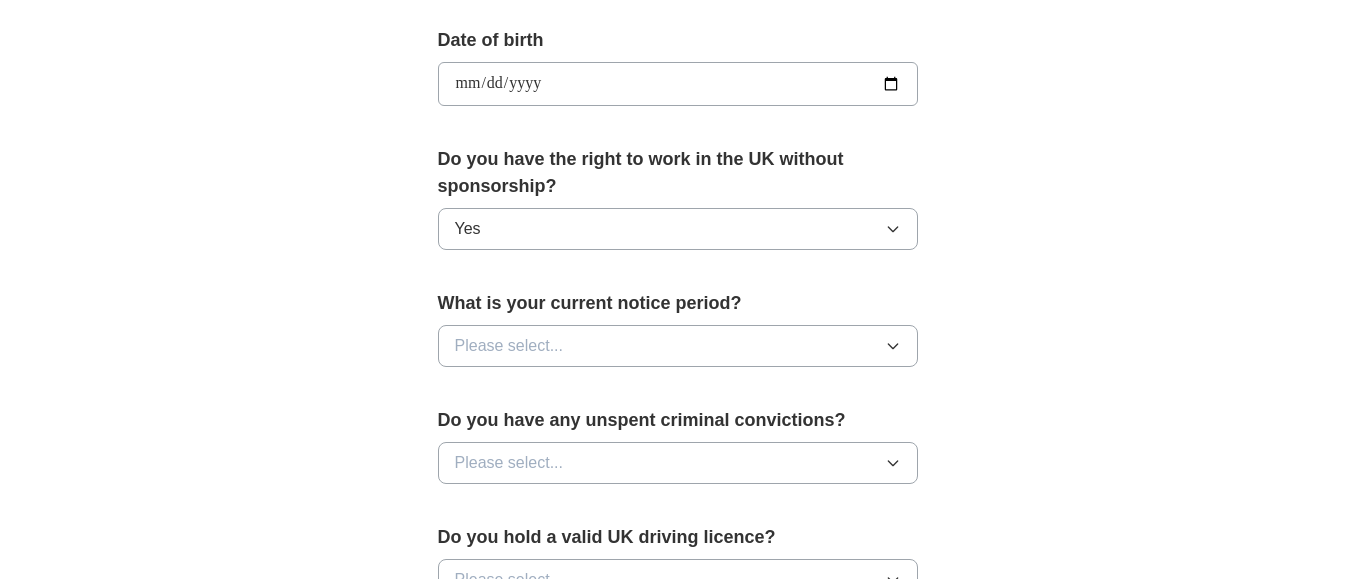 click 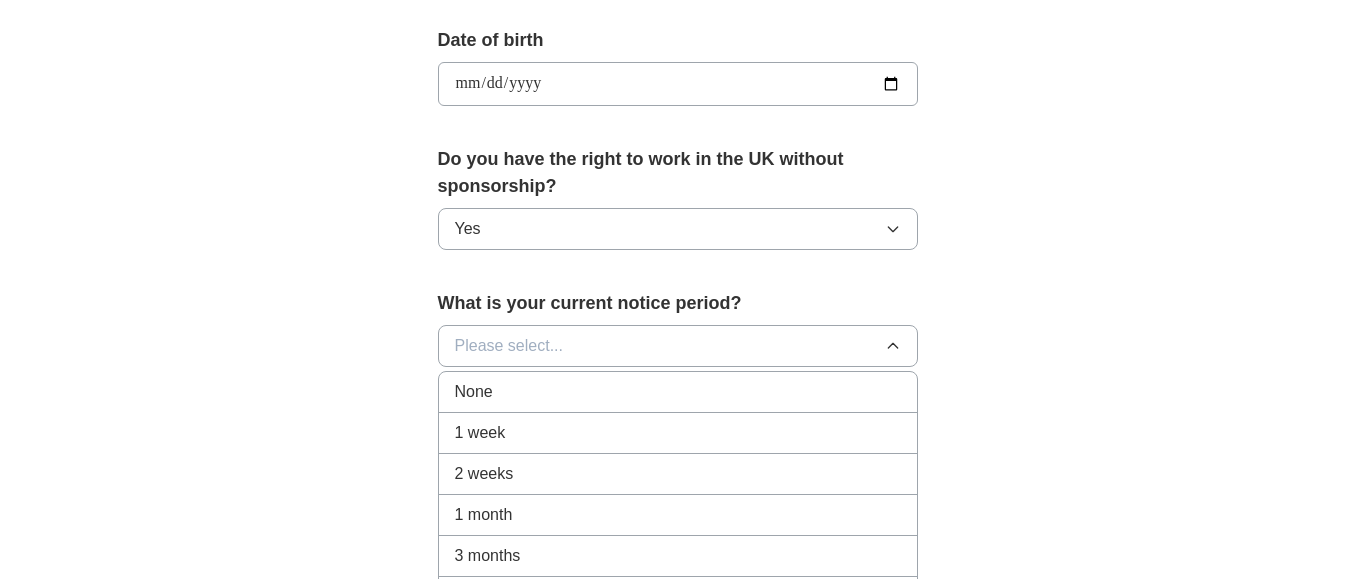 click on "2 weeks" at bounding box center [678, 474] 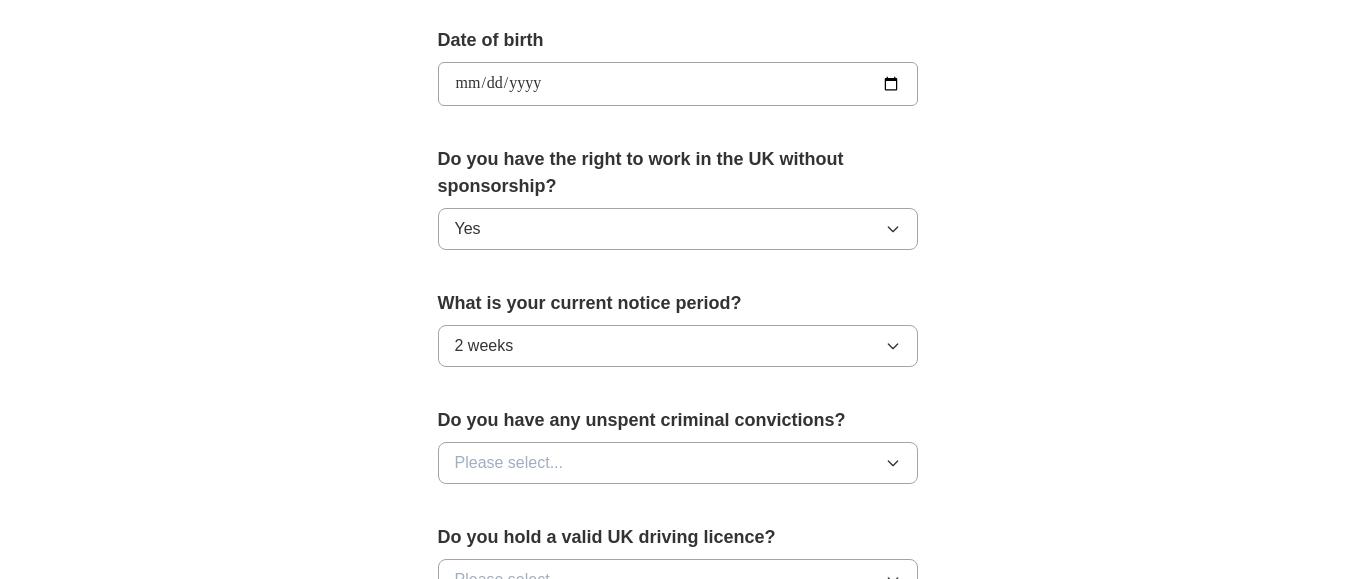 click on "**********" at bounding box center (678, 58) 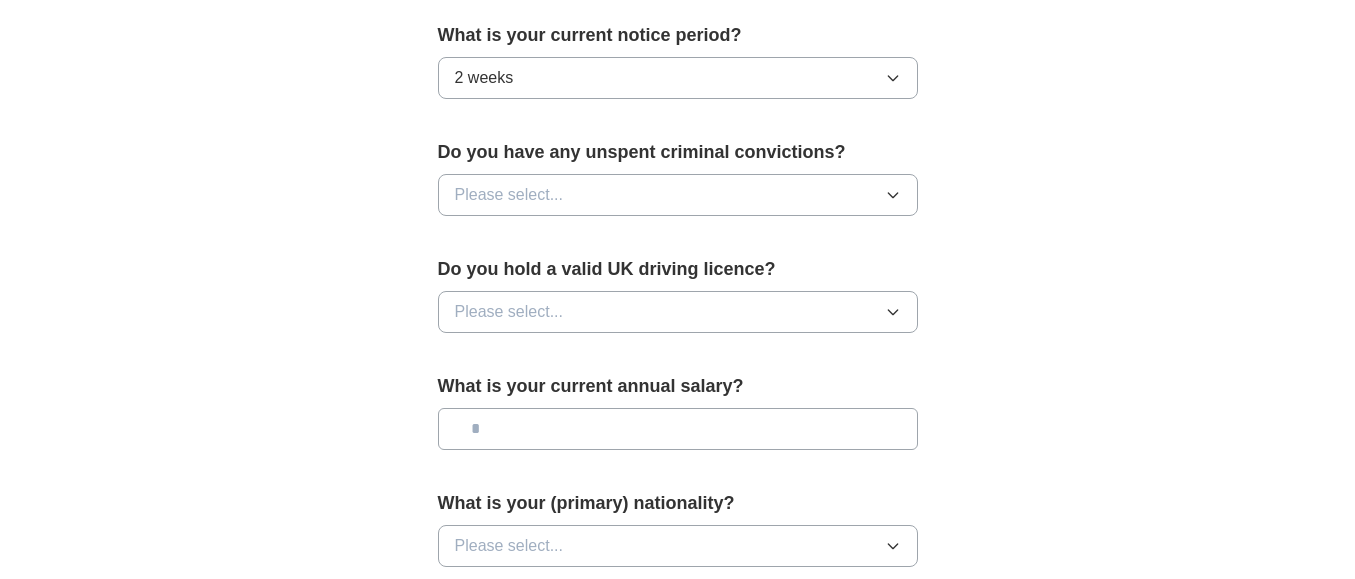 scroll, scrollTop: 1200, scrollLeft: 0, axis: vertical 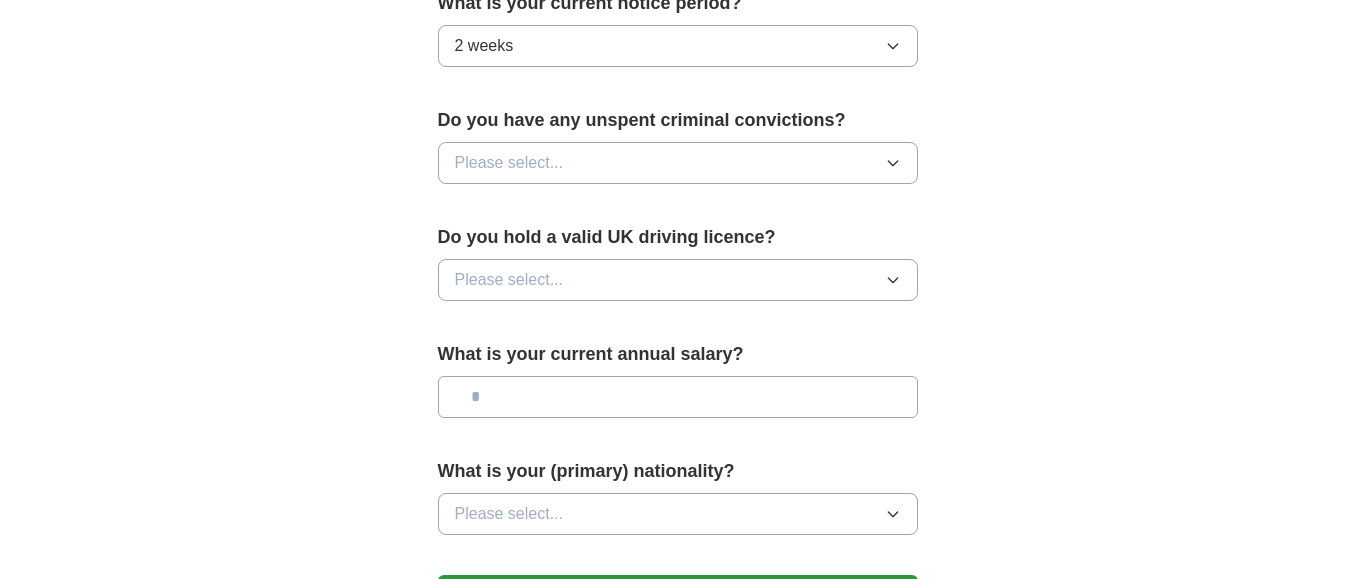 click 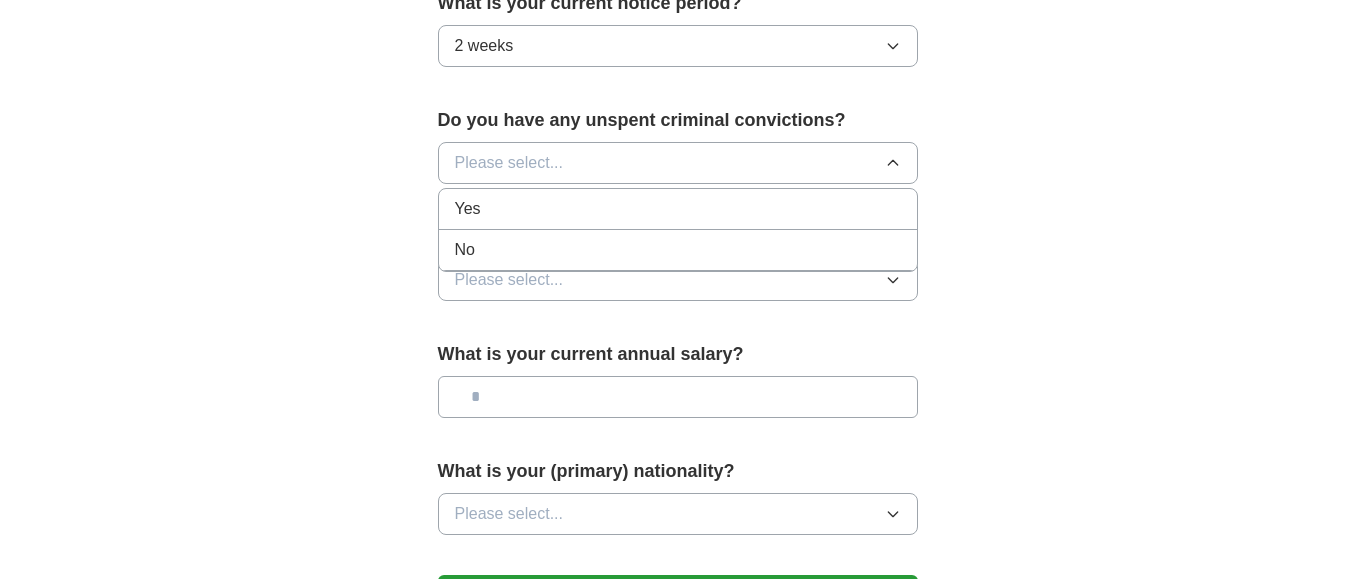 click on "No" at bounding box center [678, 250] 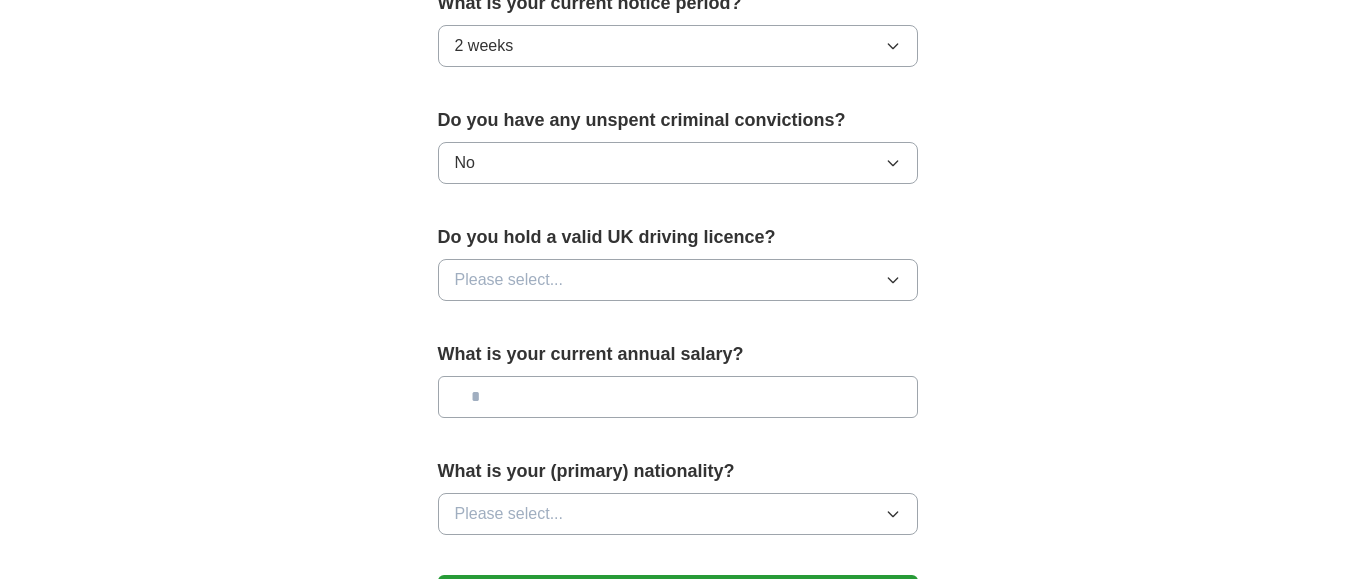 click 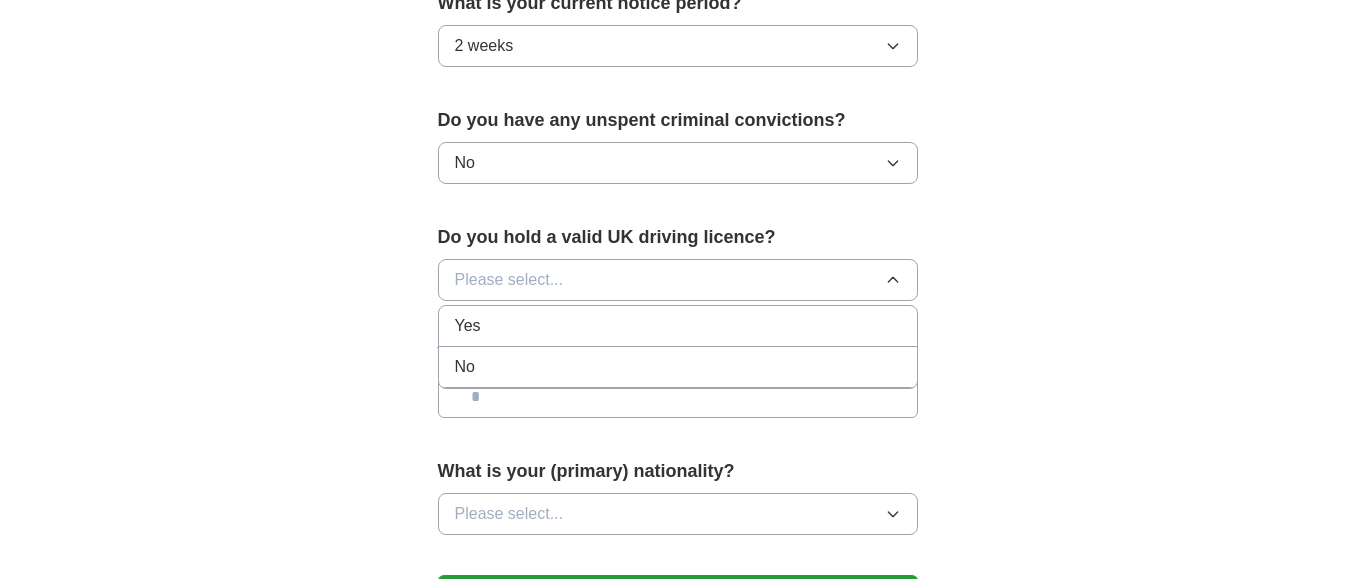 click on "Yes" at bounding box center (678, 326) 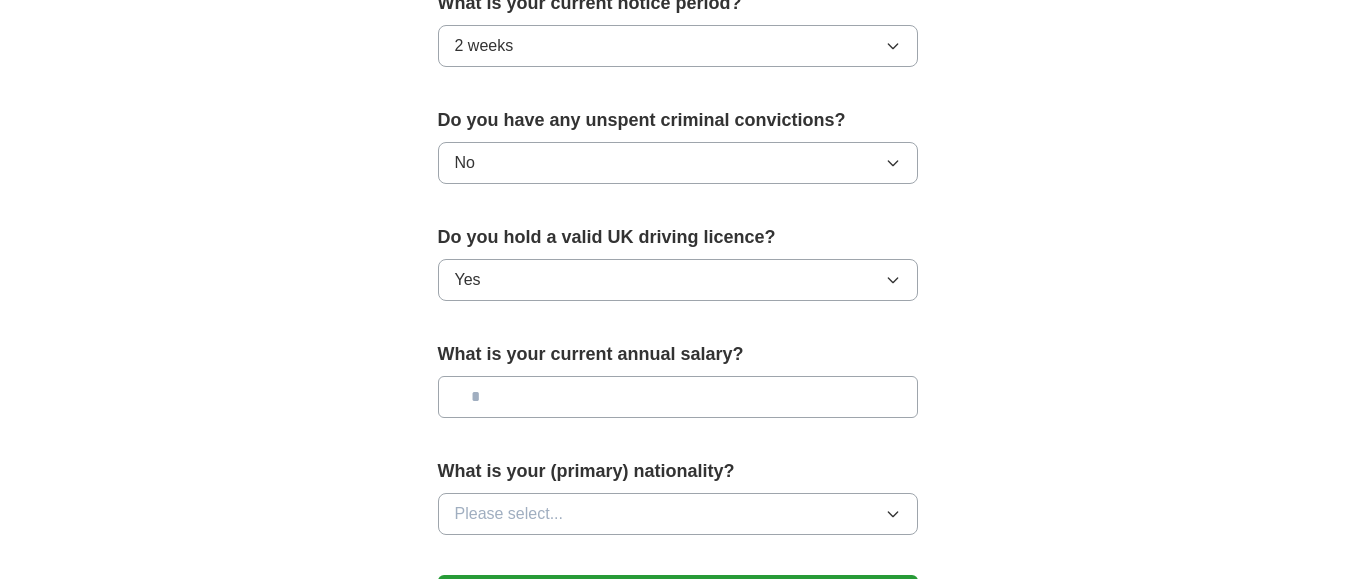 click on "**********" at bounding box center [678, -242] 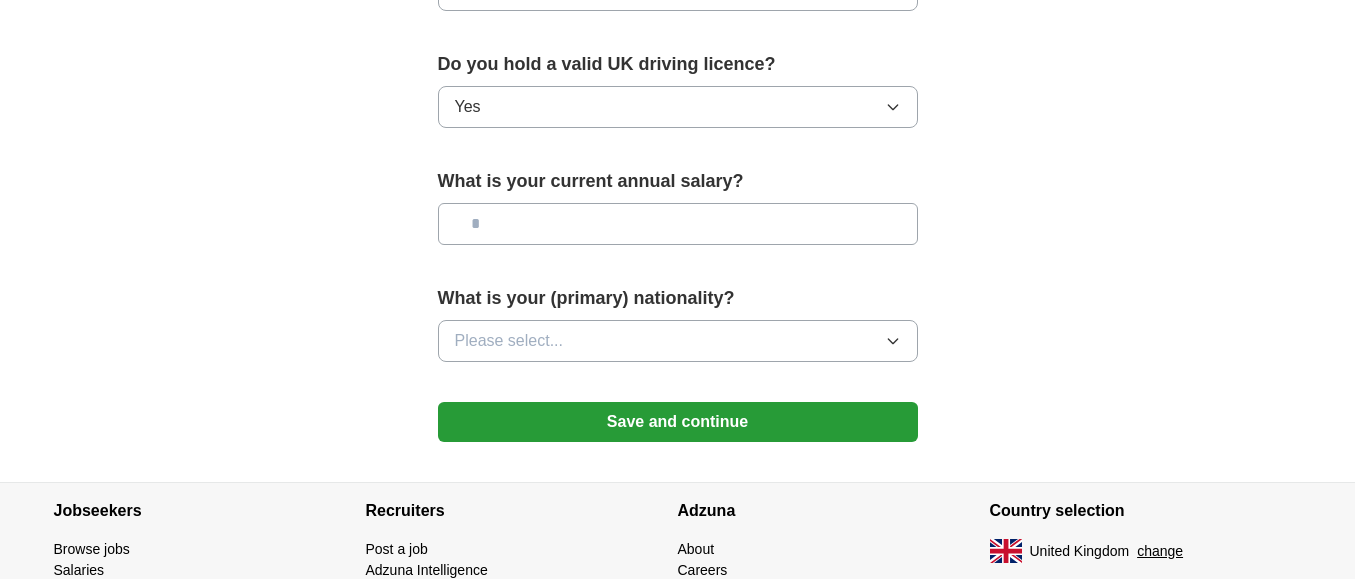 scroll, scrollTop: 1400, scrollLeft: 0, axis: vertical 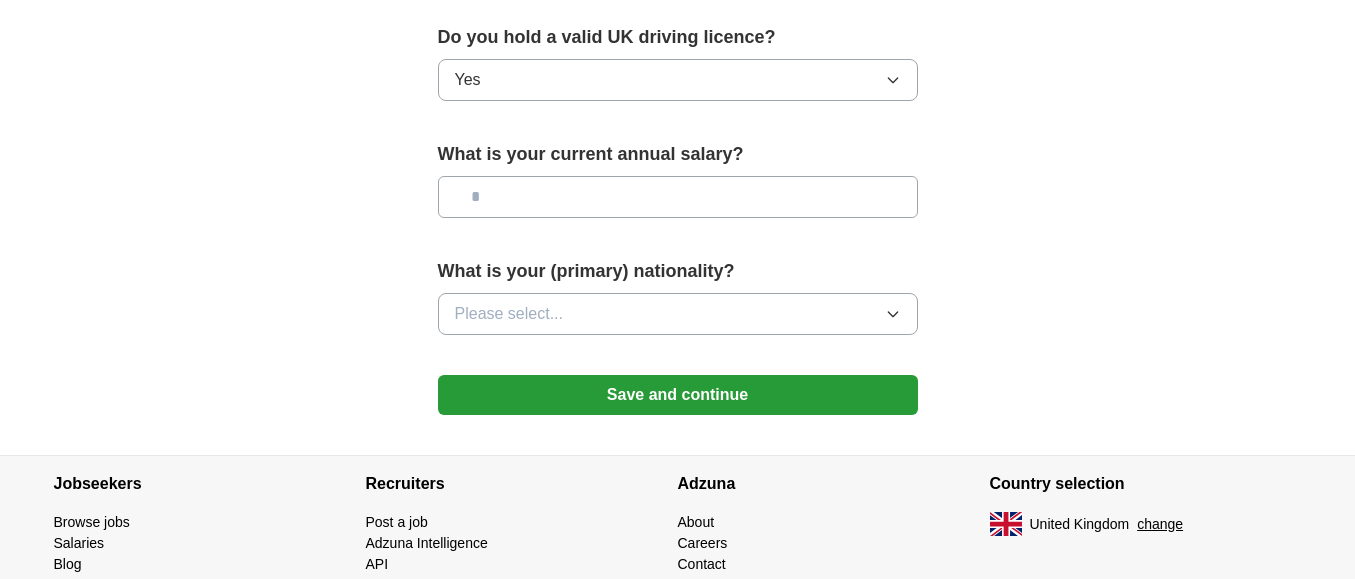 click at bounding box center [678, 197] 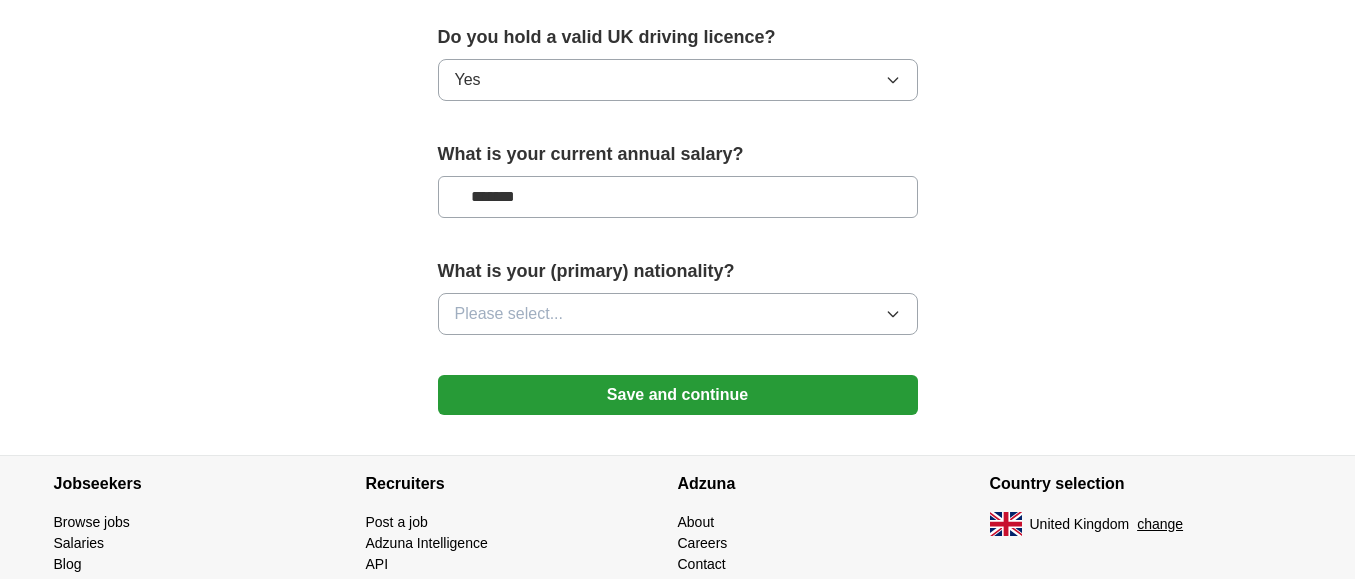 type on "*******" 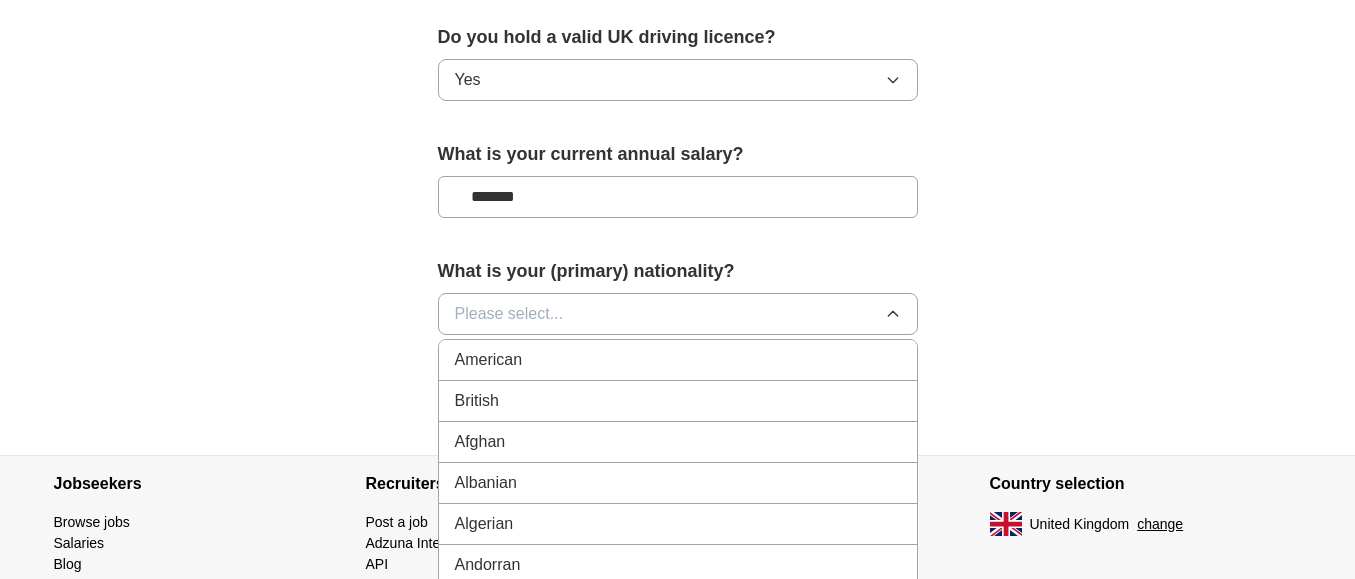 click on "British" at bounding box center (678, 401) 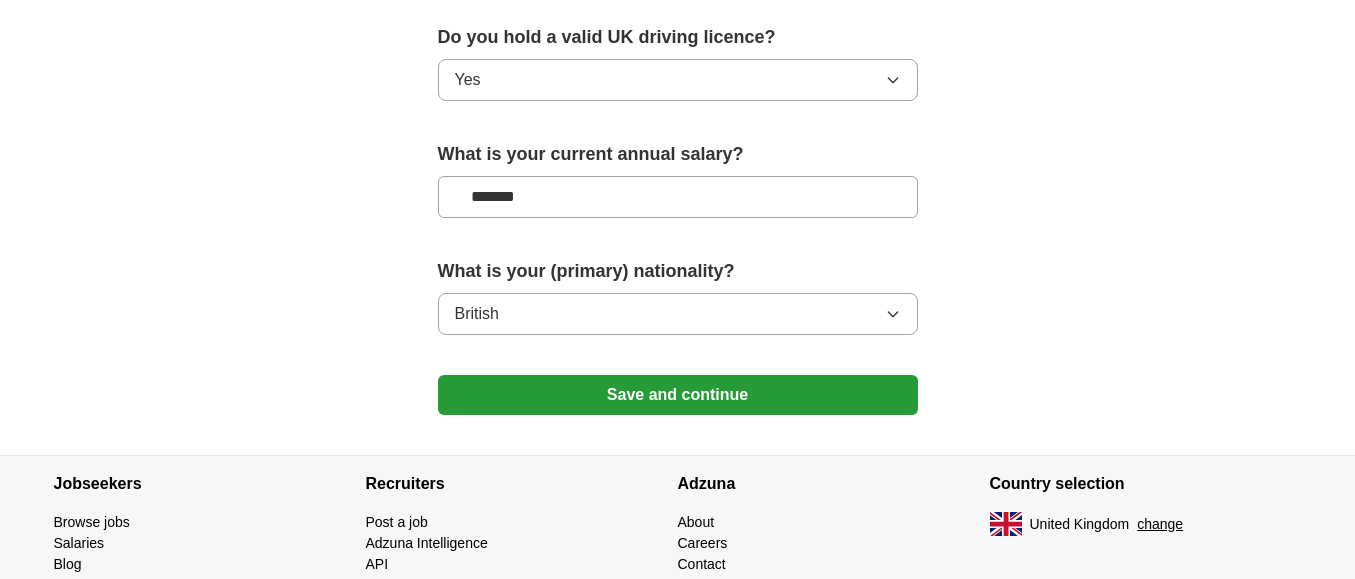 click on "**********" at bounding box center (678, -442) 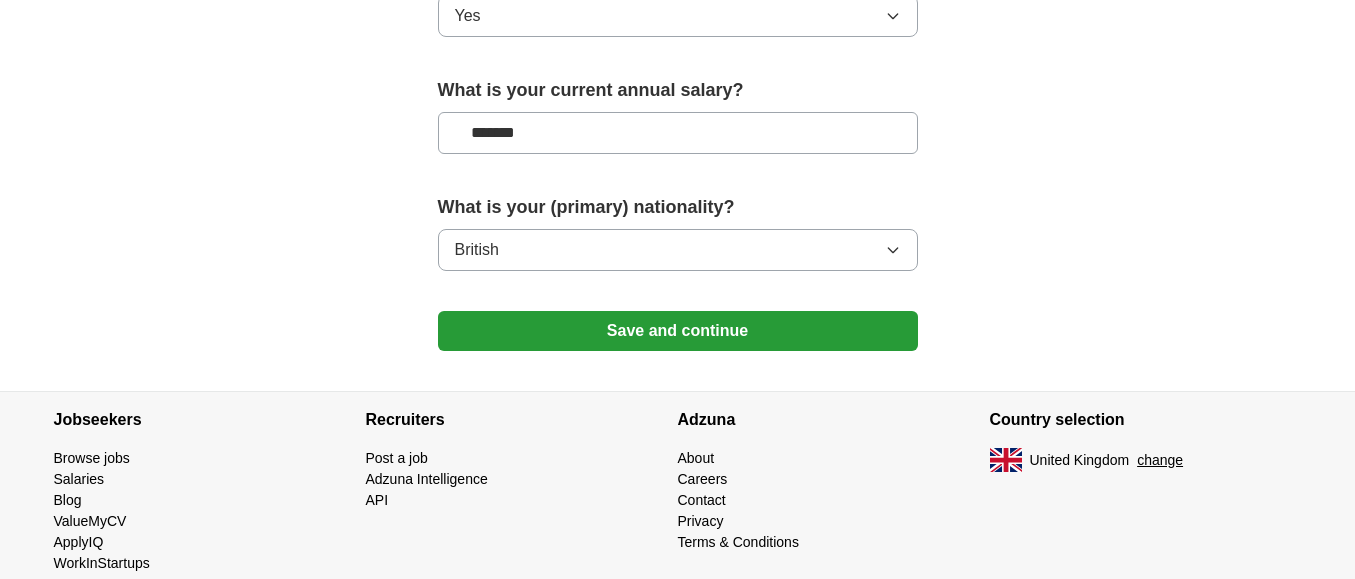 scroll, scrollTop: 1499, scrollLeft: 0, axis: vertical 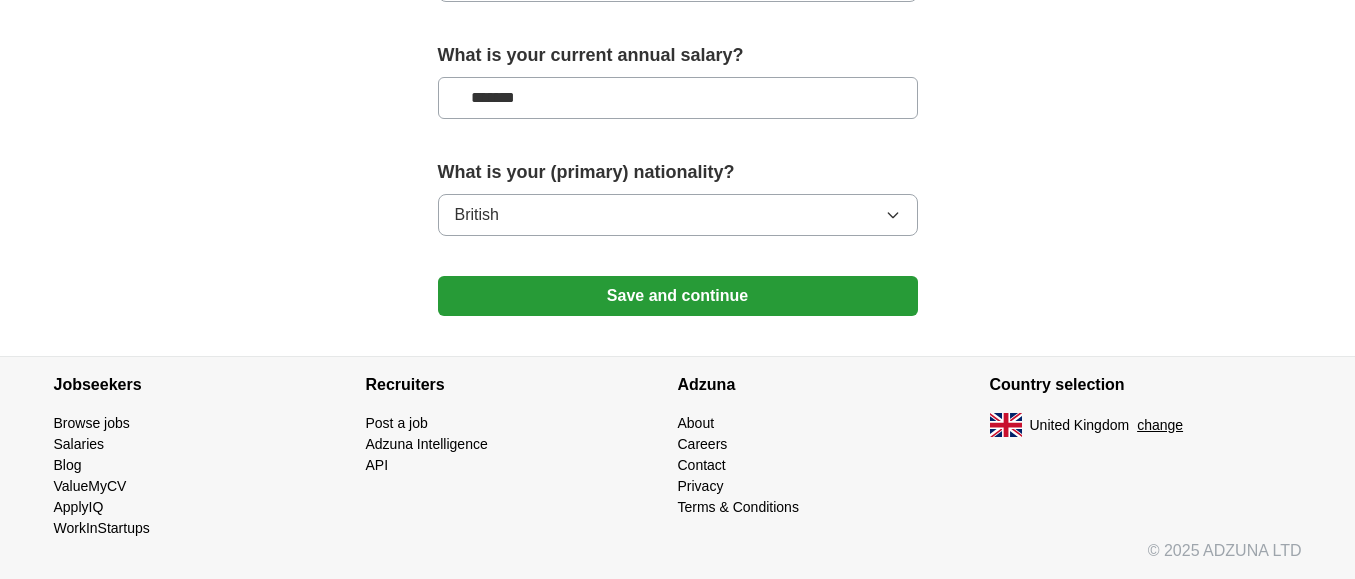 click on "Save and continue" at bounding box center [678, 296] 